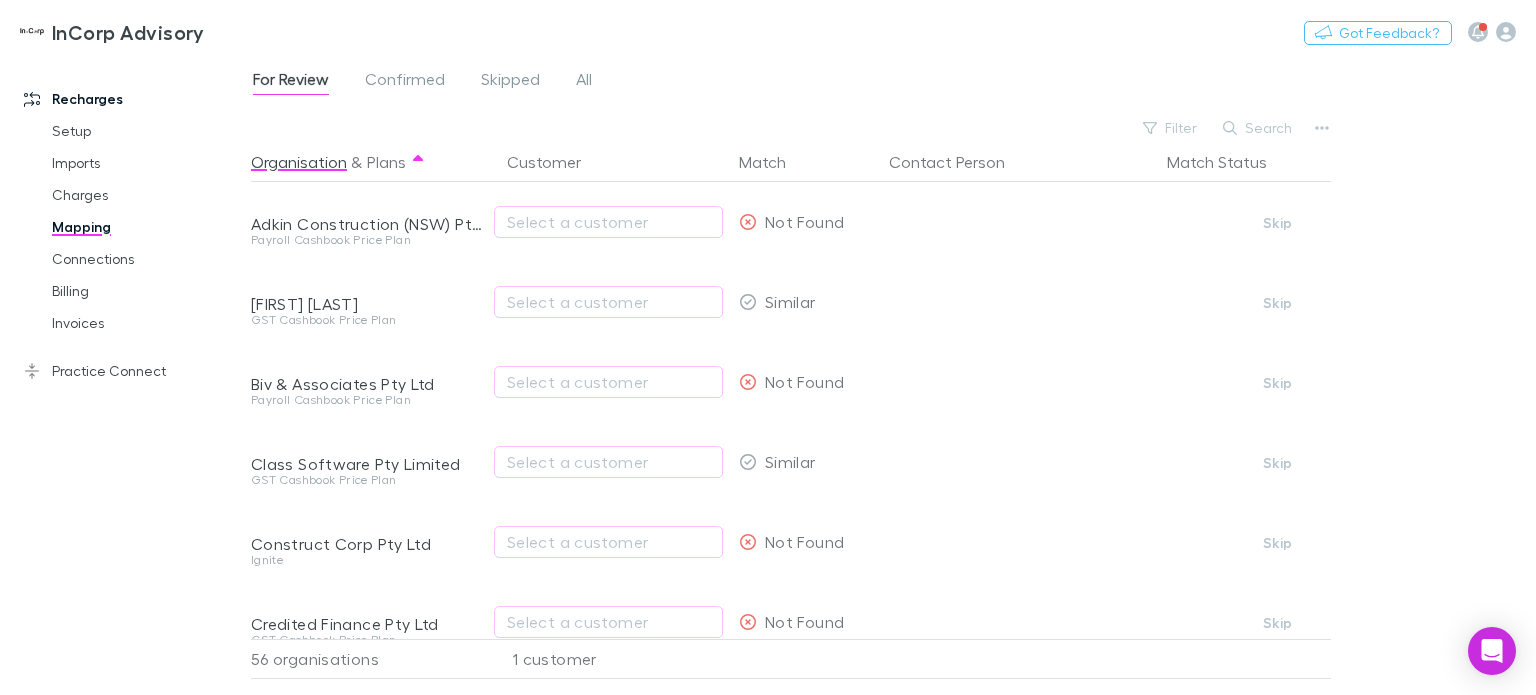 scroll, scrollTop: 0, scrollLeft: 0, axis: both 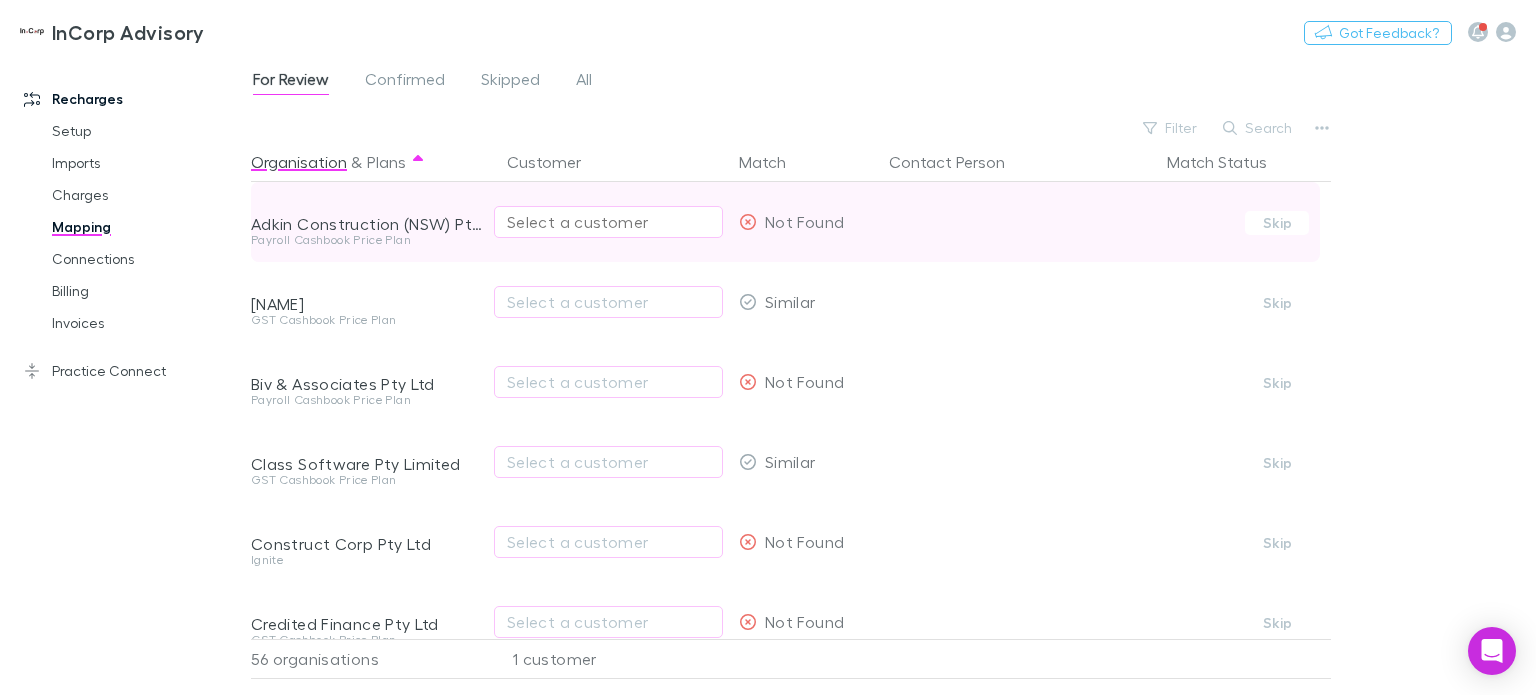click on "Select a customer" at bounding box center [608, 222] 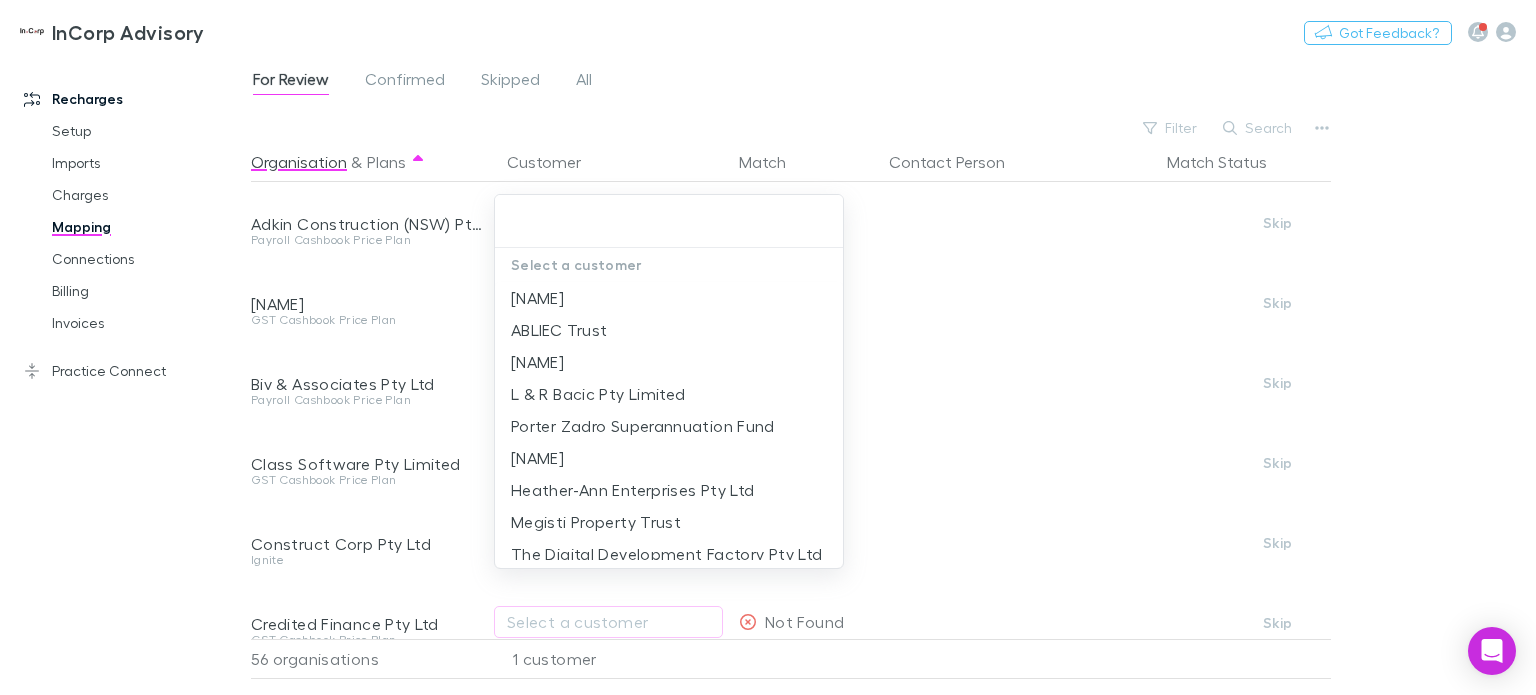 click at bounding box center (768, 347) 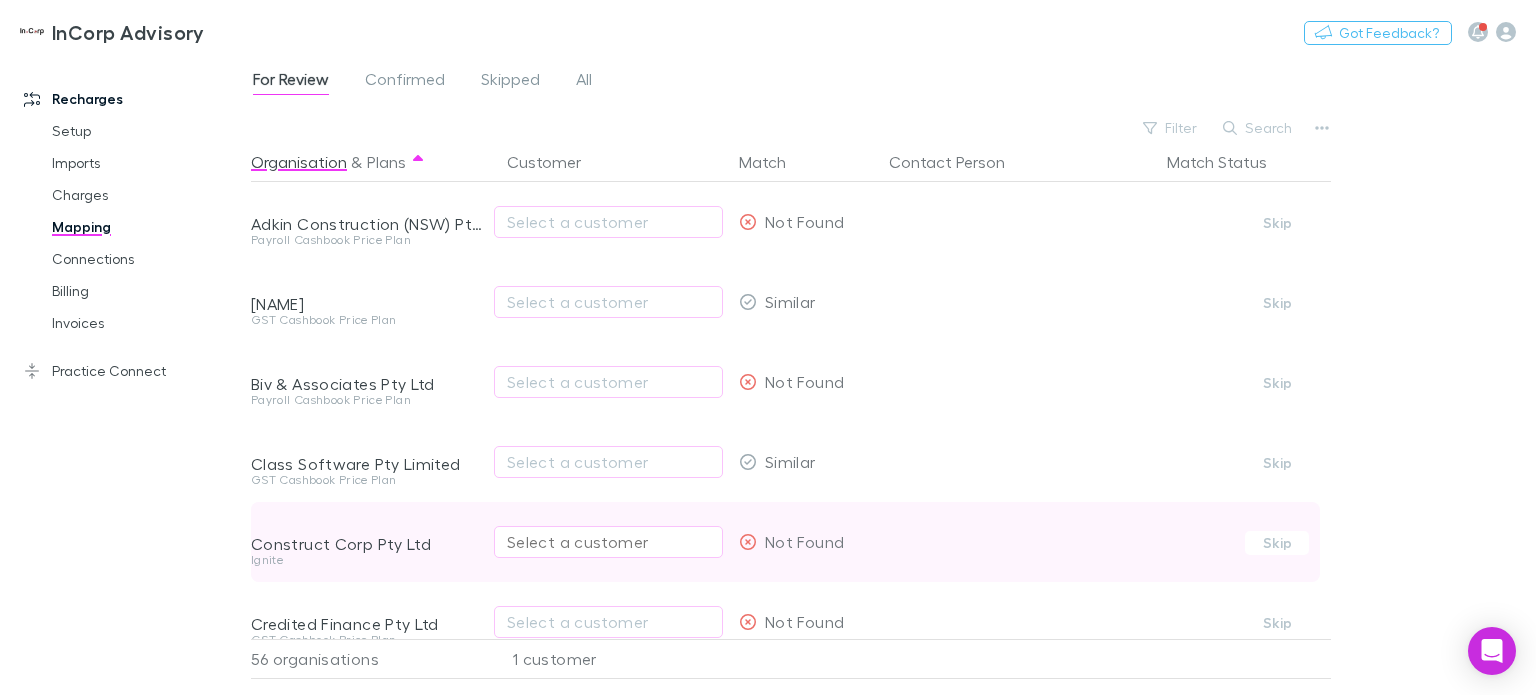 click on "Select a customer" at bounding box center (608, 542) 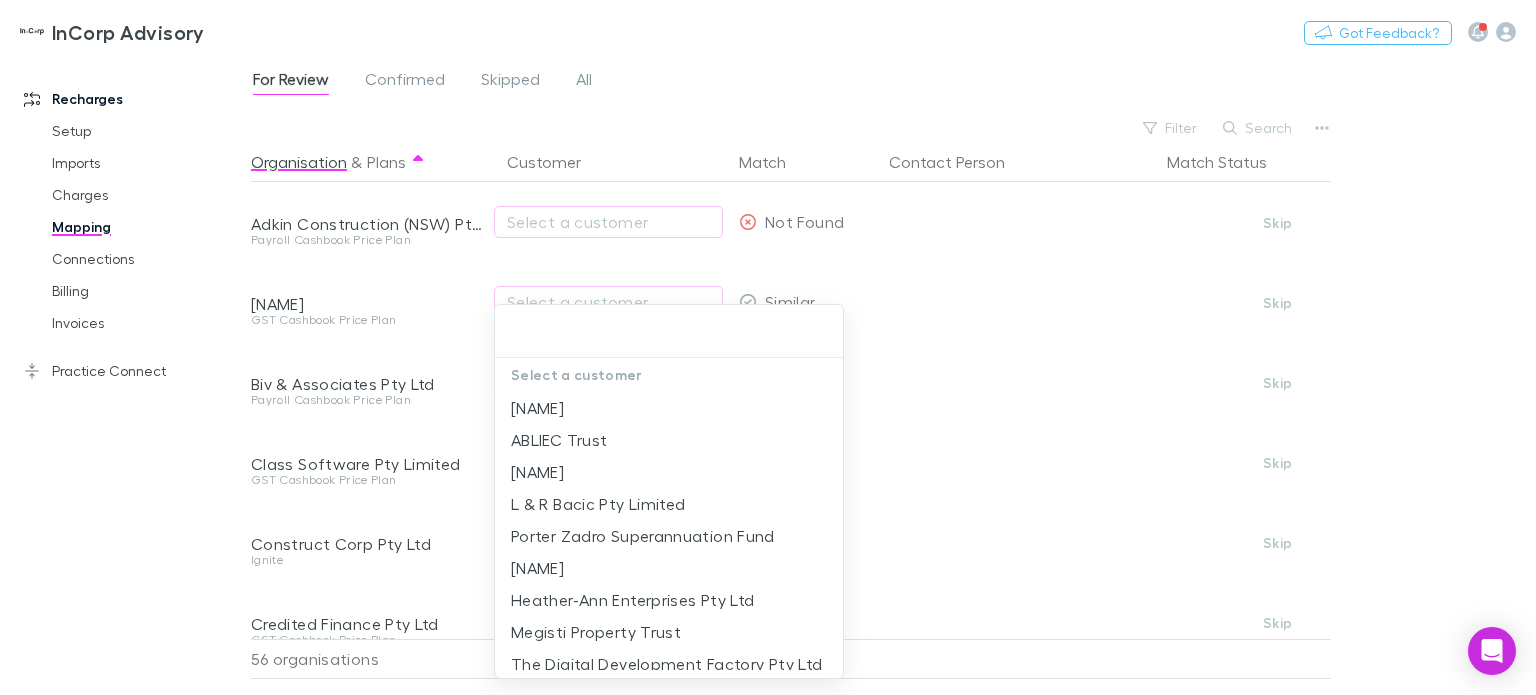 click at bounding box center [768, 347] 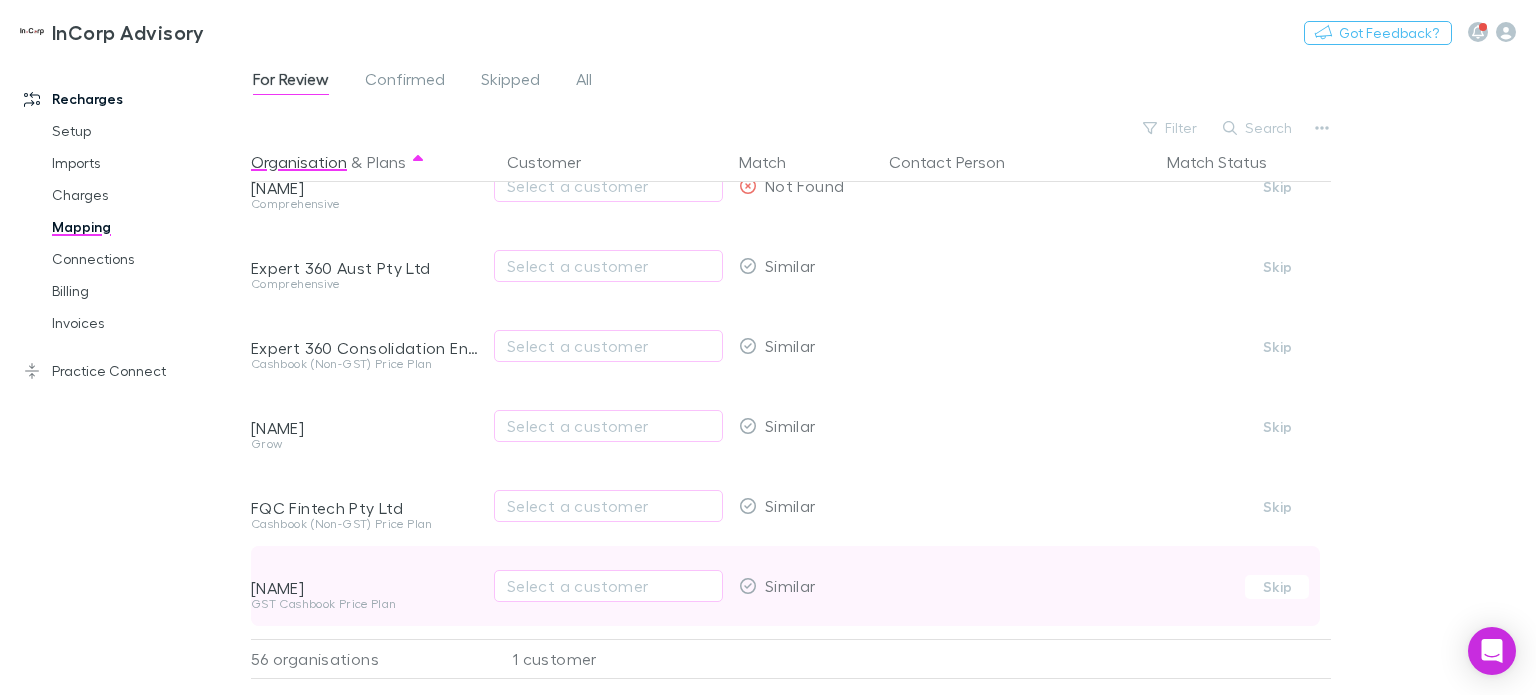 scroll, scrollTop: 700, scrollLeft: 0, axis: vertical 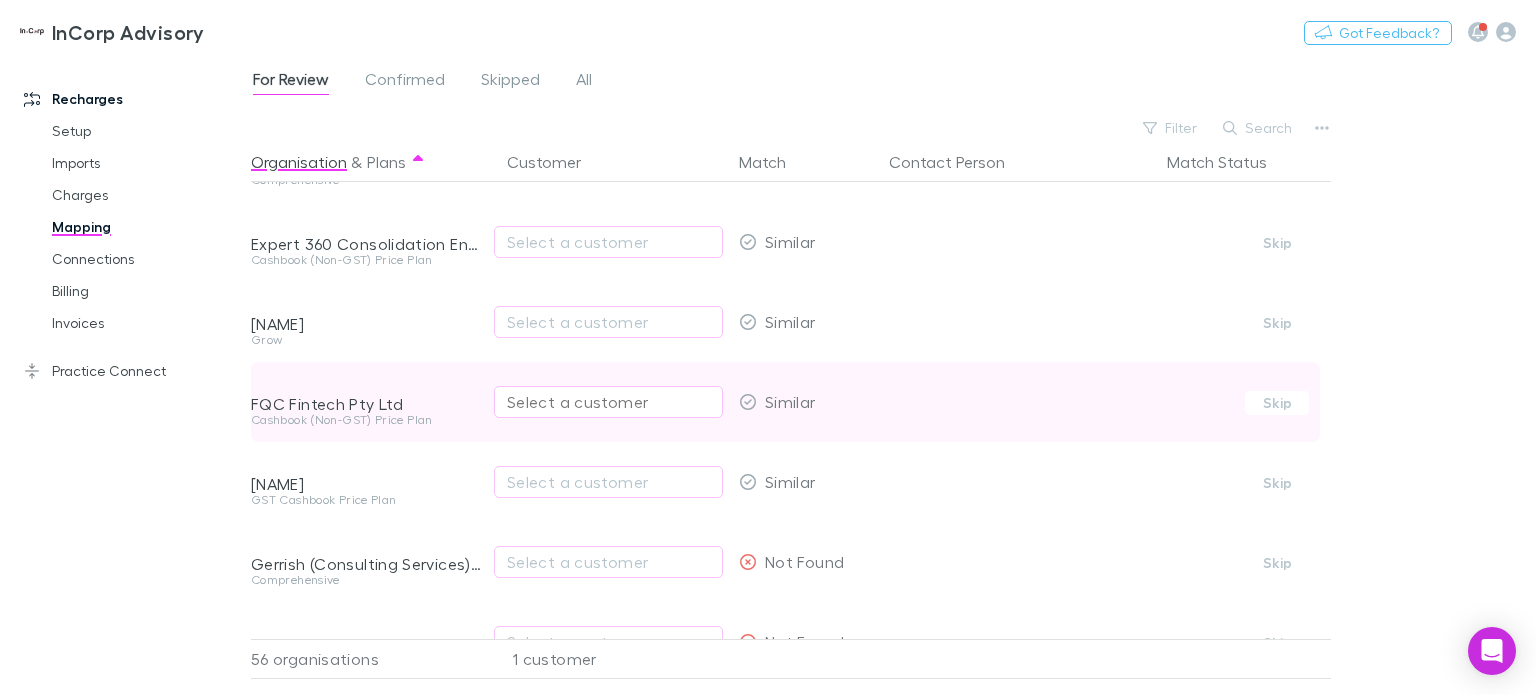 click on "Select a customer" at bounding box center [608, 402] 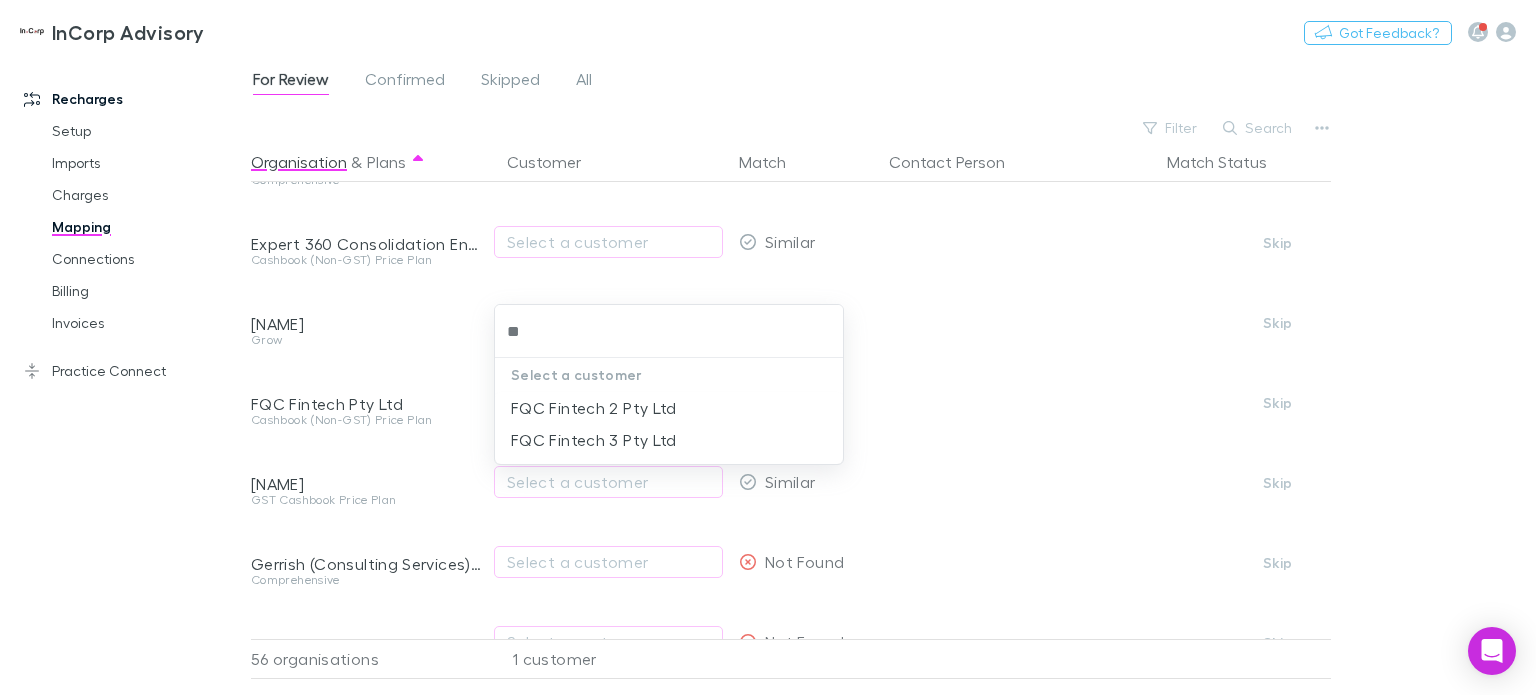 type on "*" 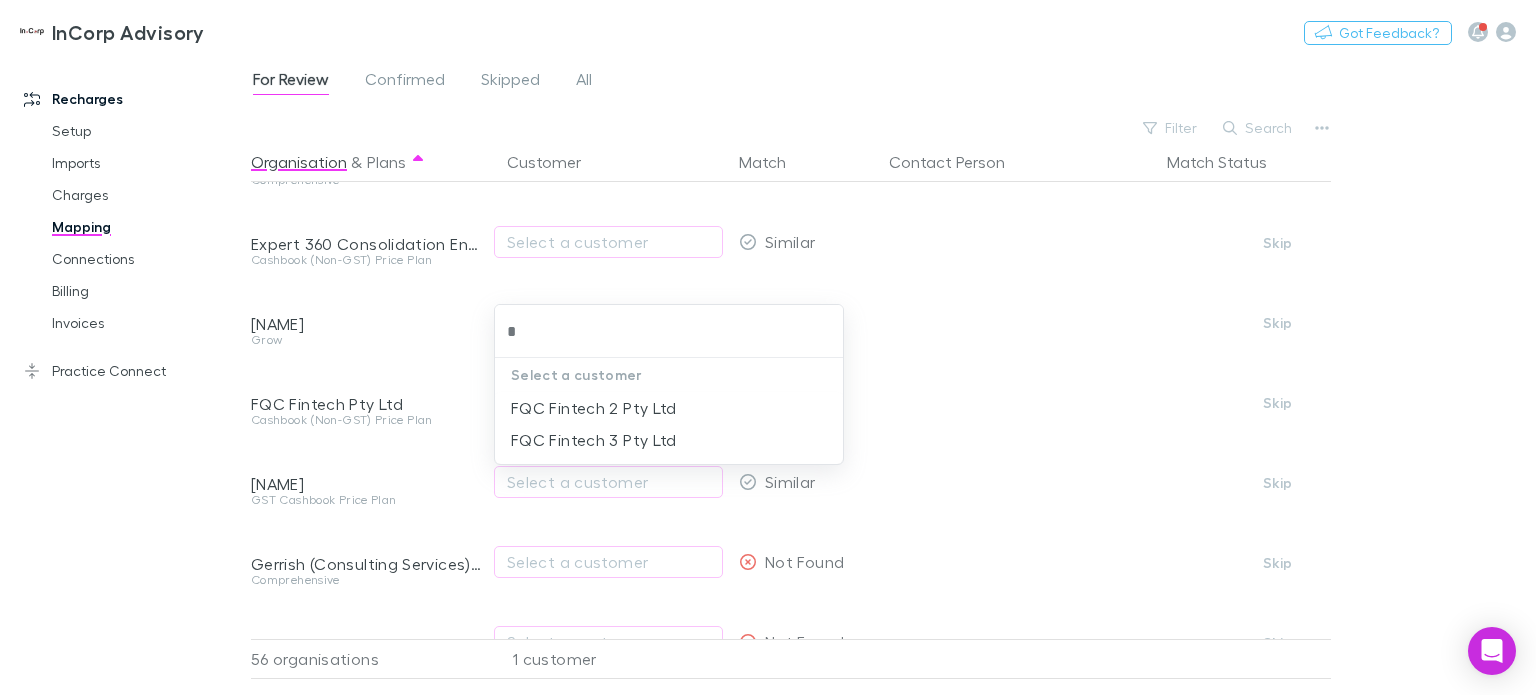 type 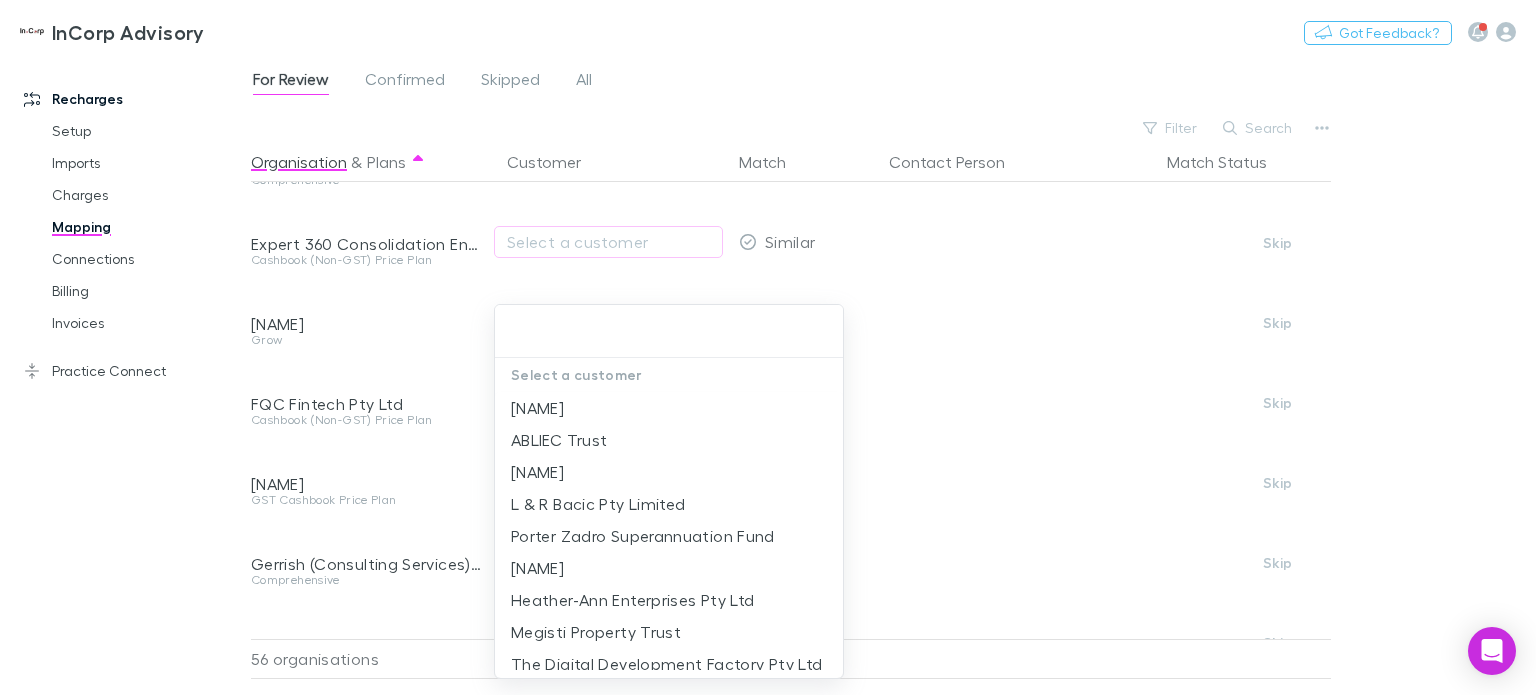 click at bounding box center (768, 347) 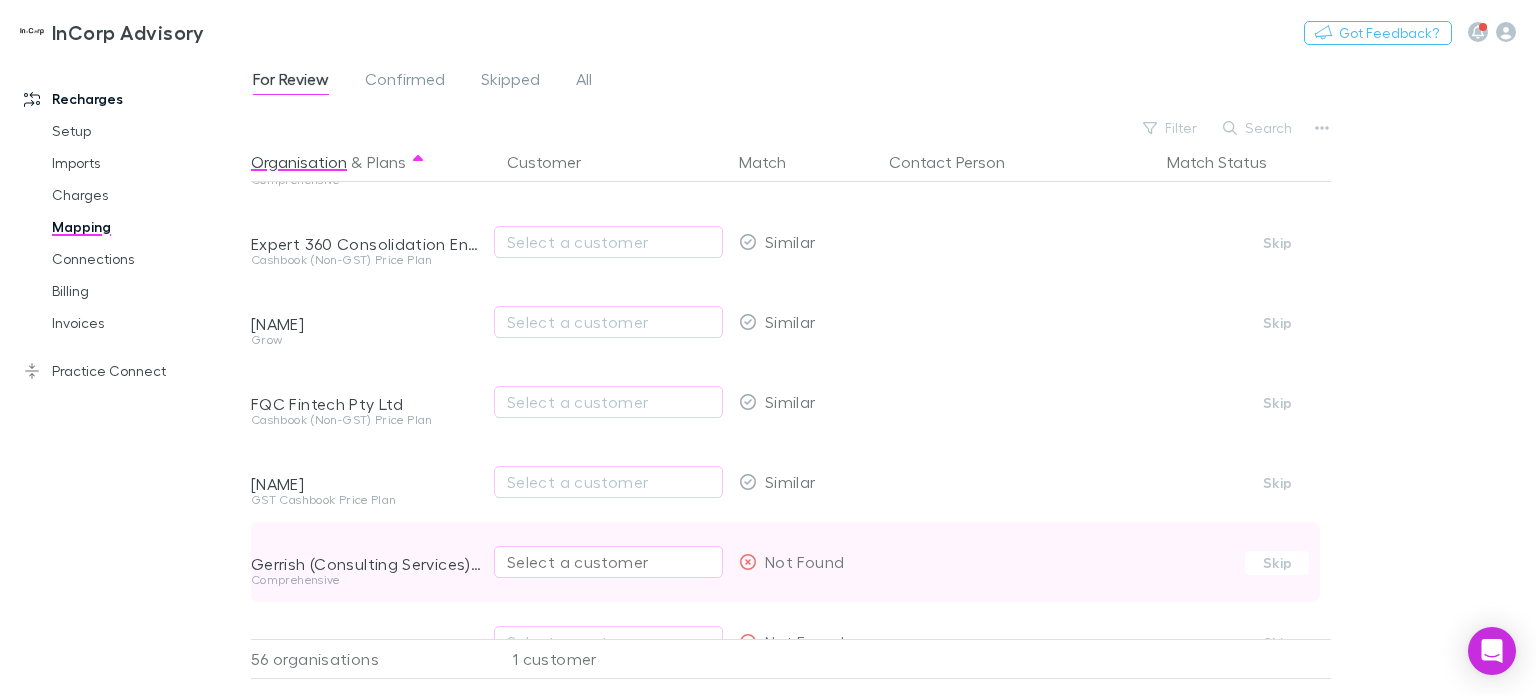 click on "Select a customer" at bounding box center [608, 562] 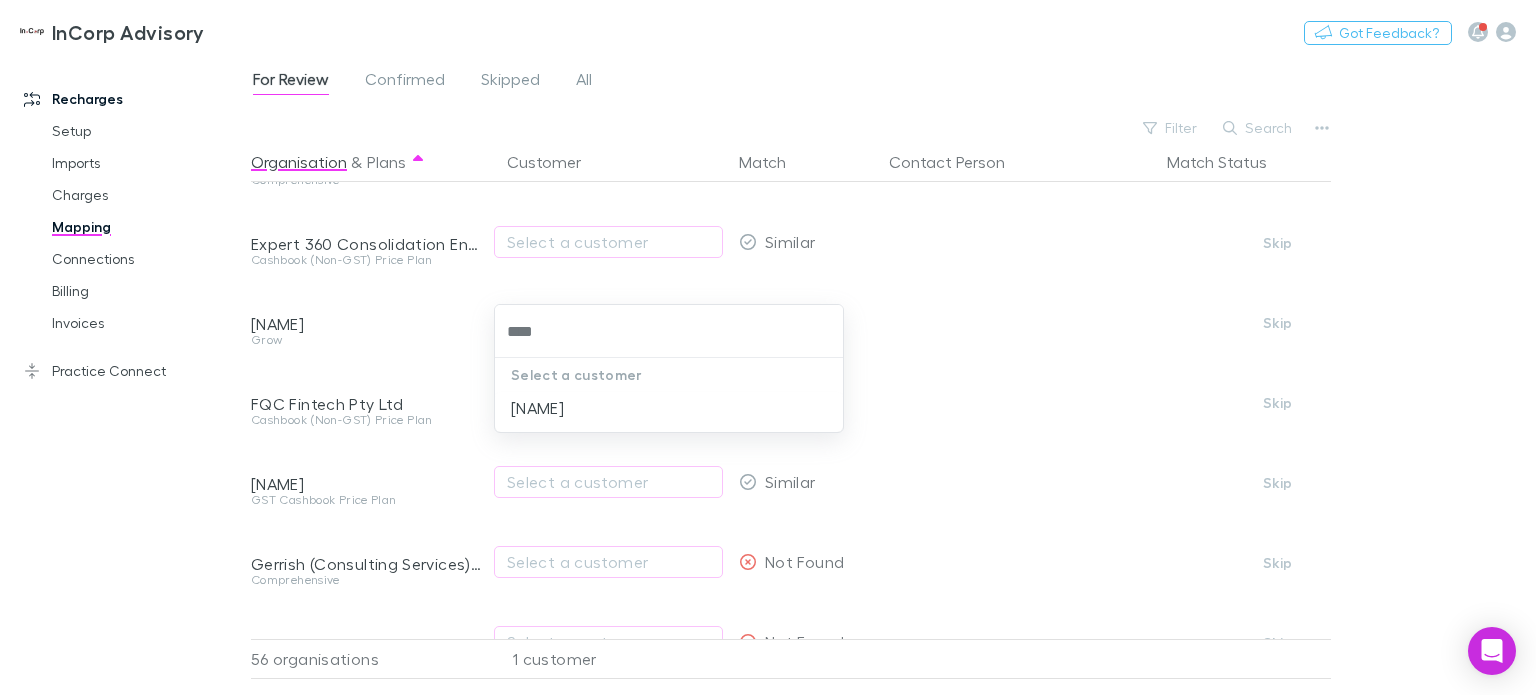 type on "****" 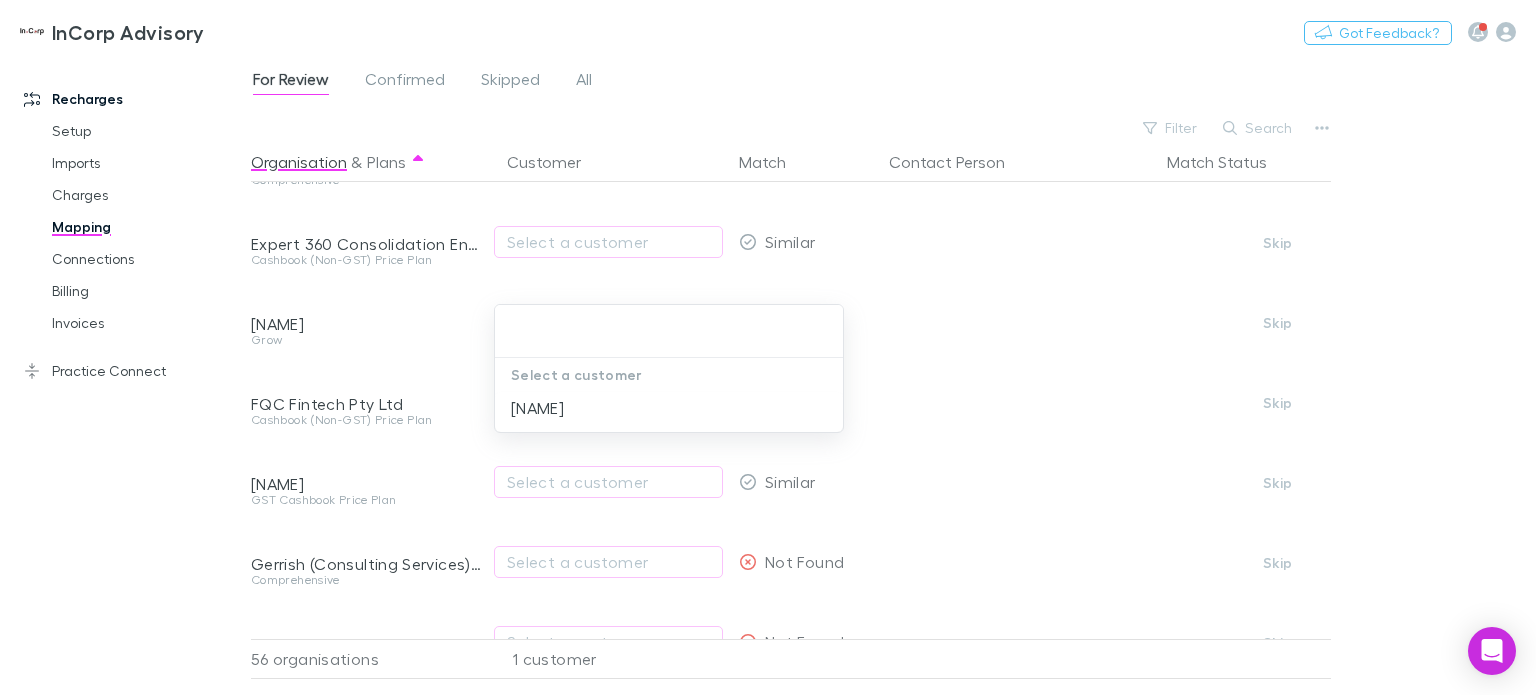 click at bounding box center [768, 347] 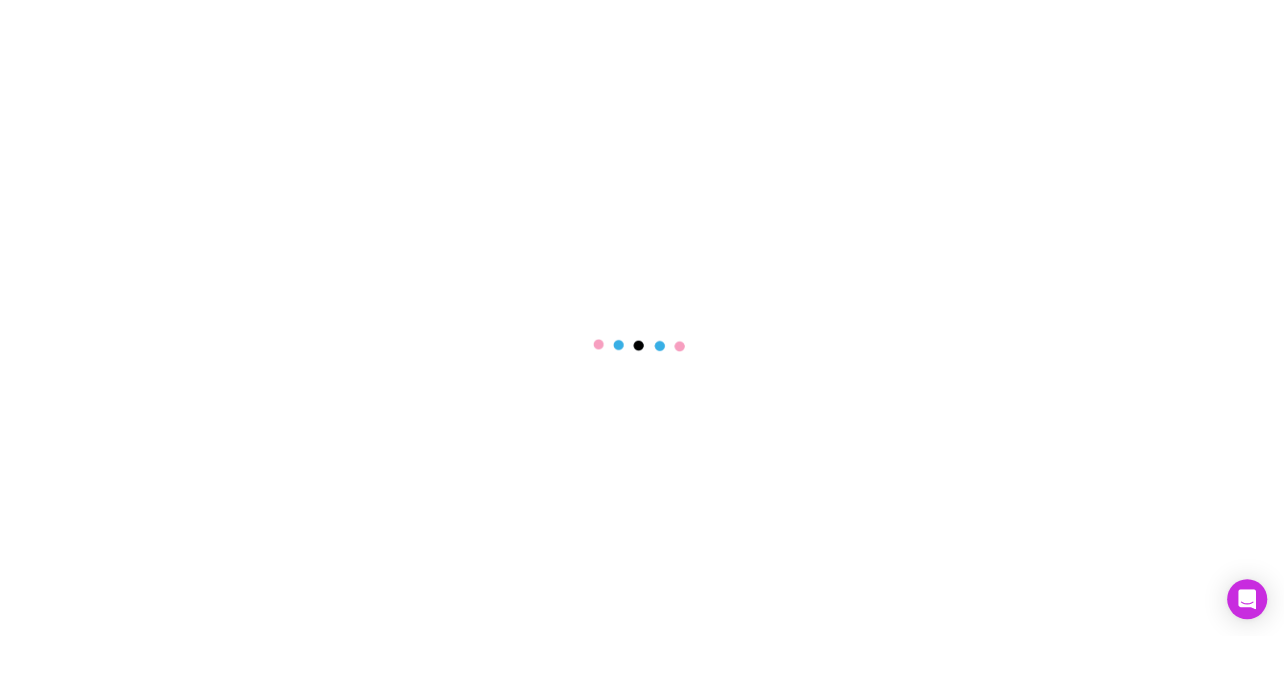 scroll, scrollTop: 0, scrollLeft: 0, axis: both 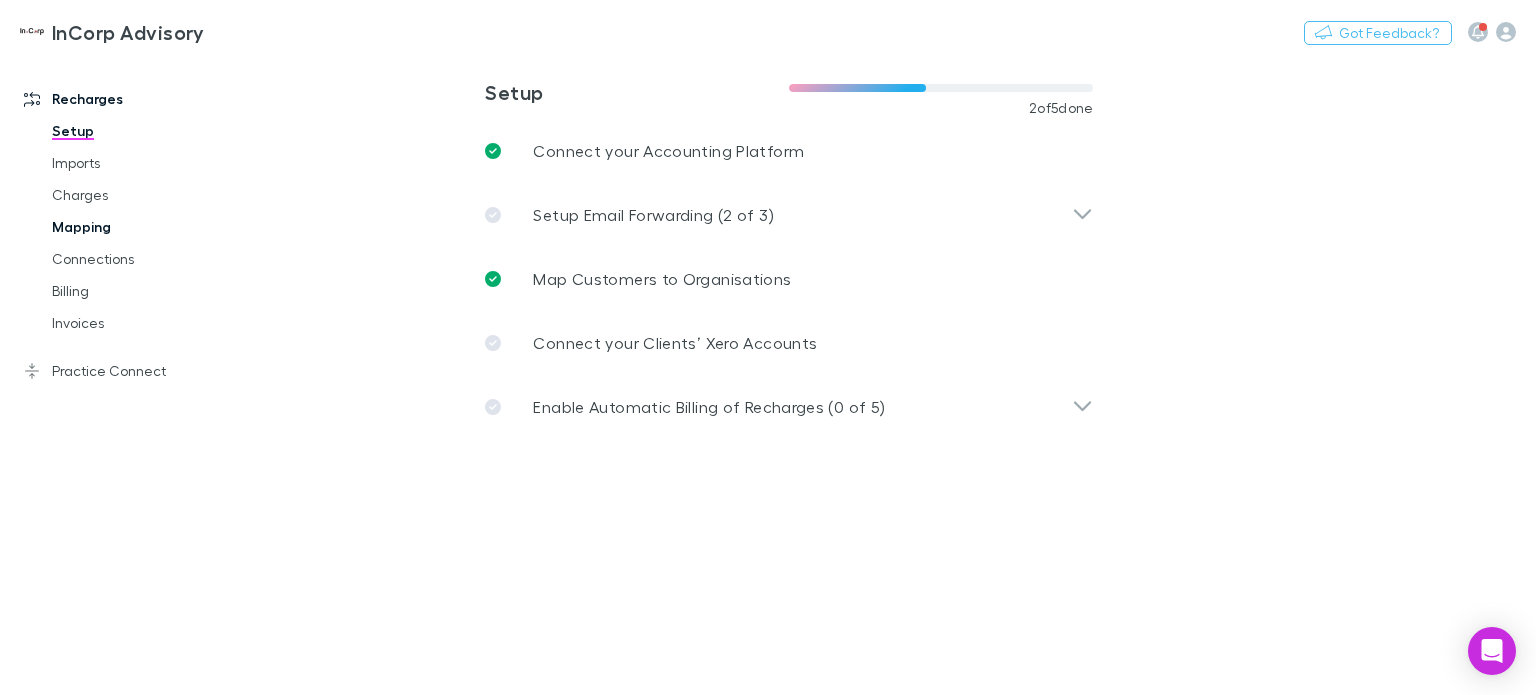 click on "Mapping" at bounding box center (147, 227) 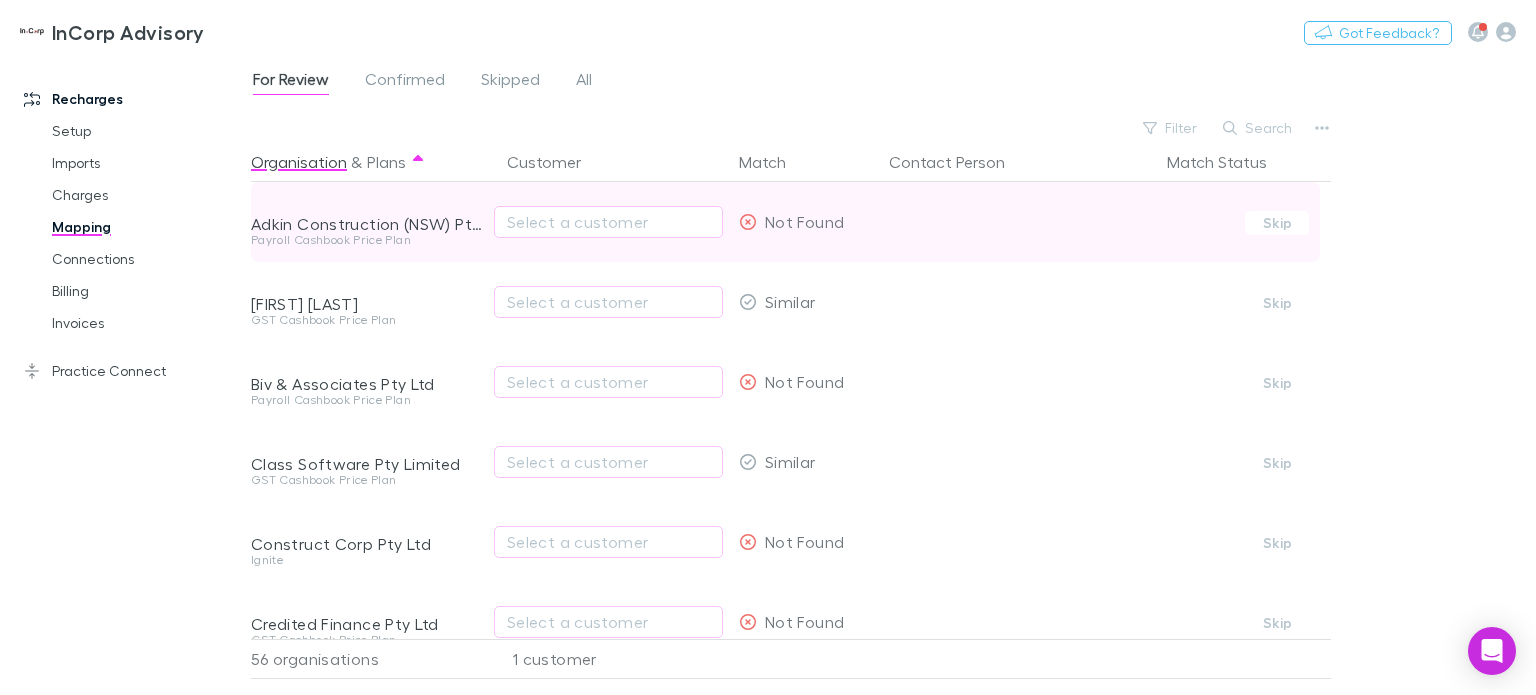 click on "Select a customer" at bounding box center (608, 222) 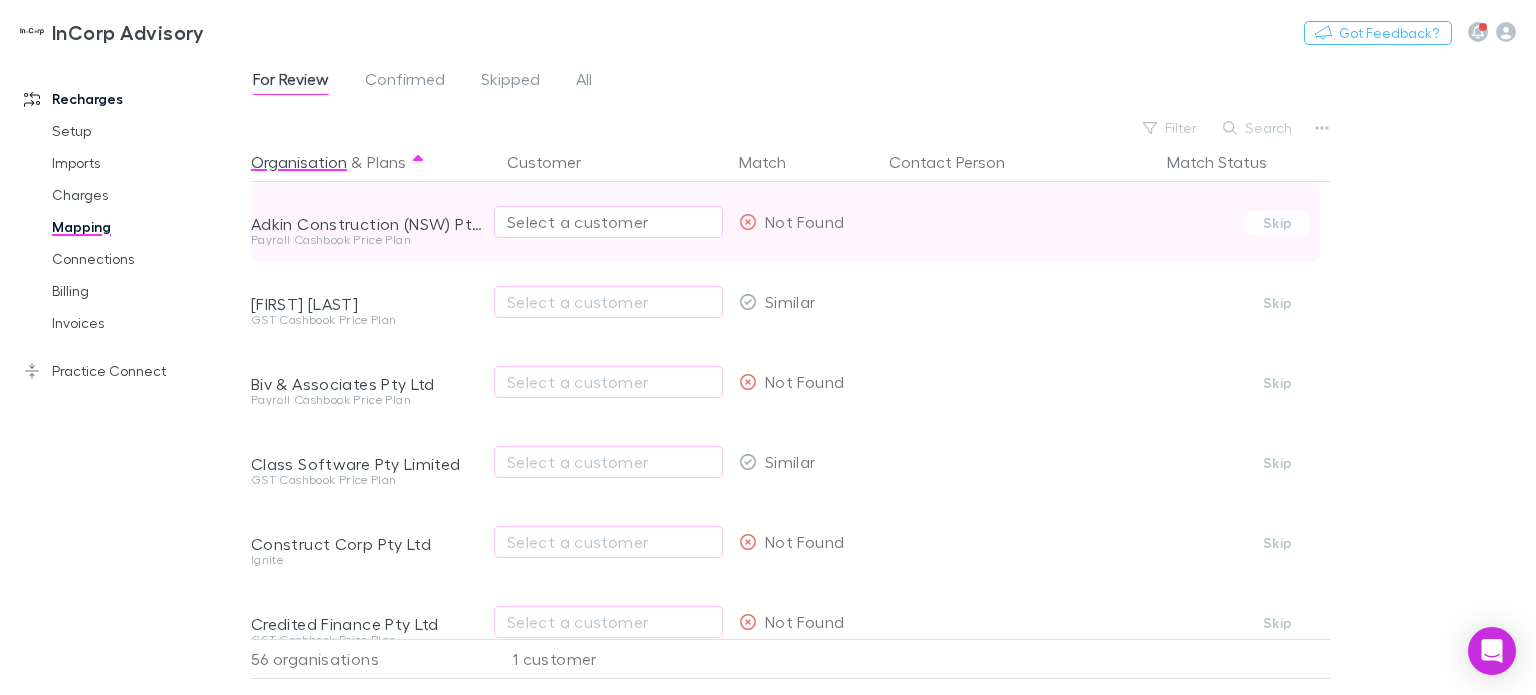 click on "Select a customer" at bounding box center [608, 222] 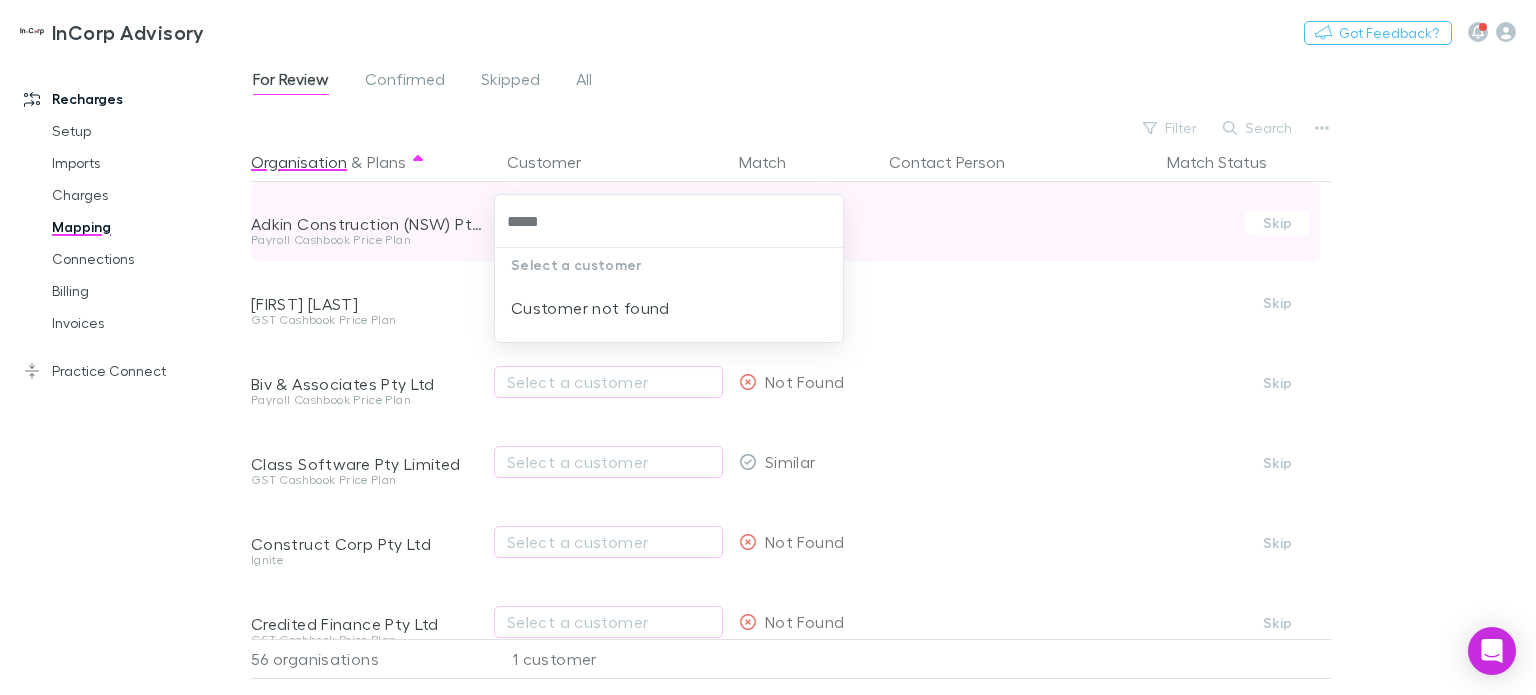 type on "*****" 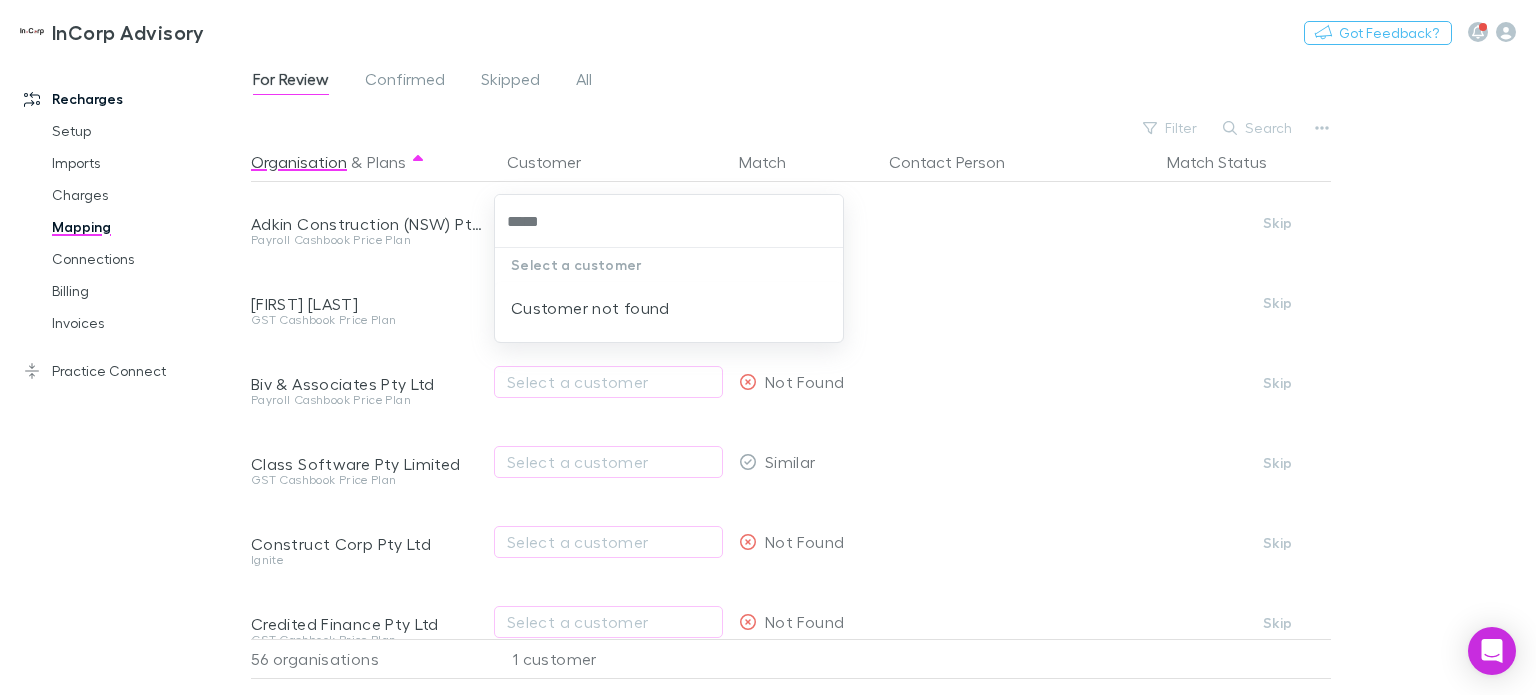 type 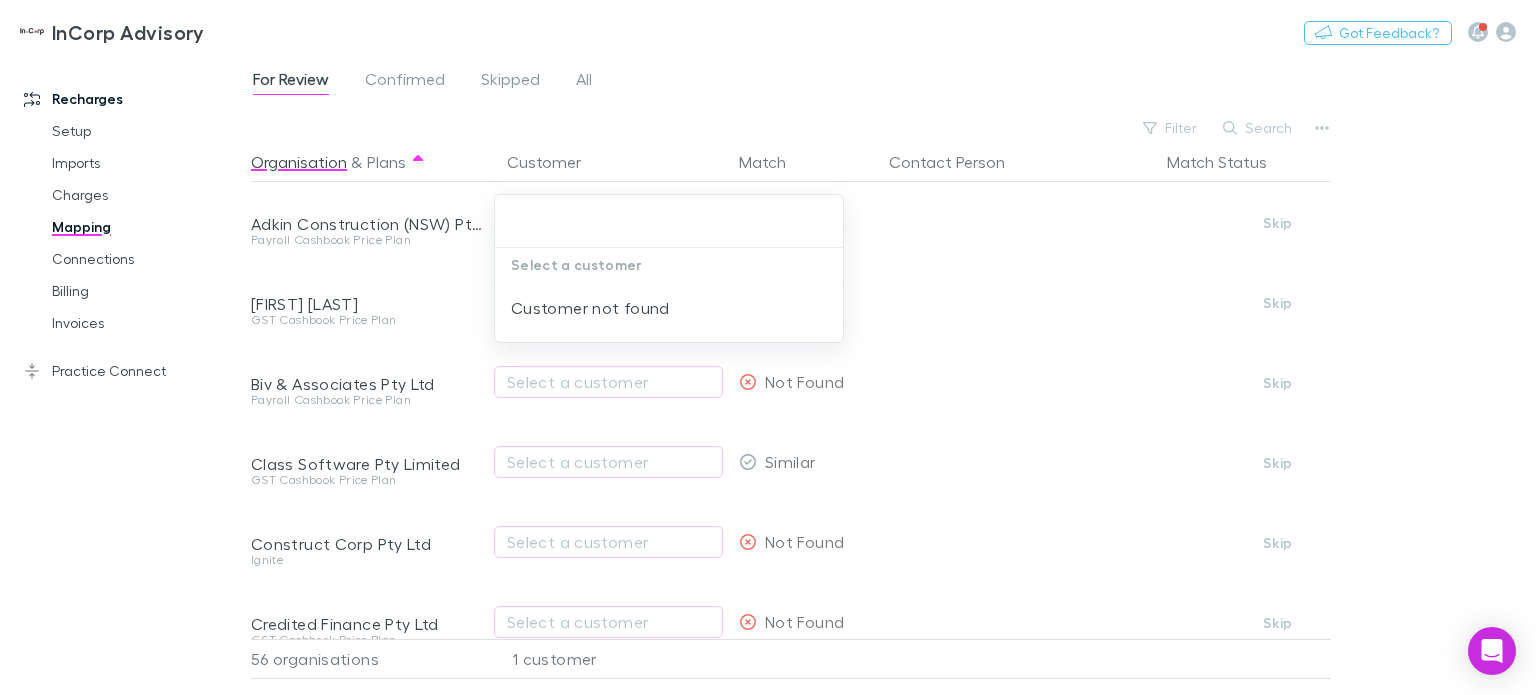 click at bounding box center [768, 347] 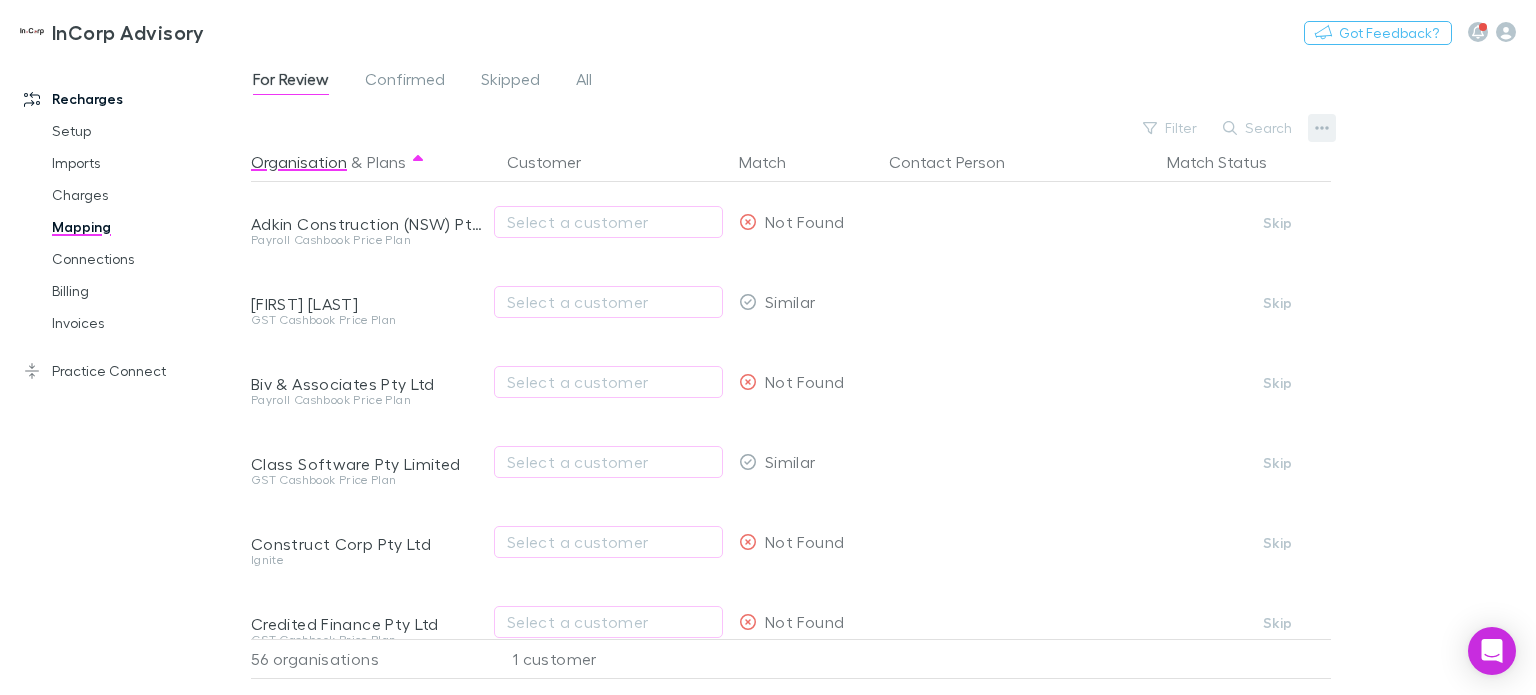 click 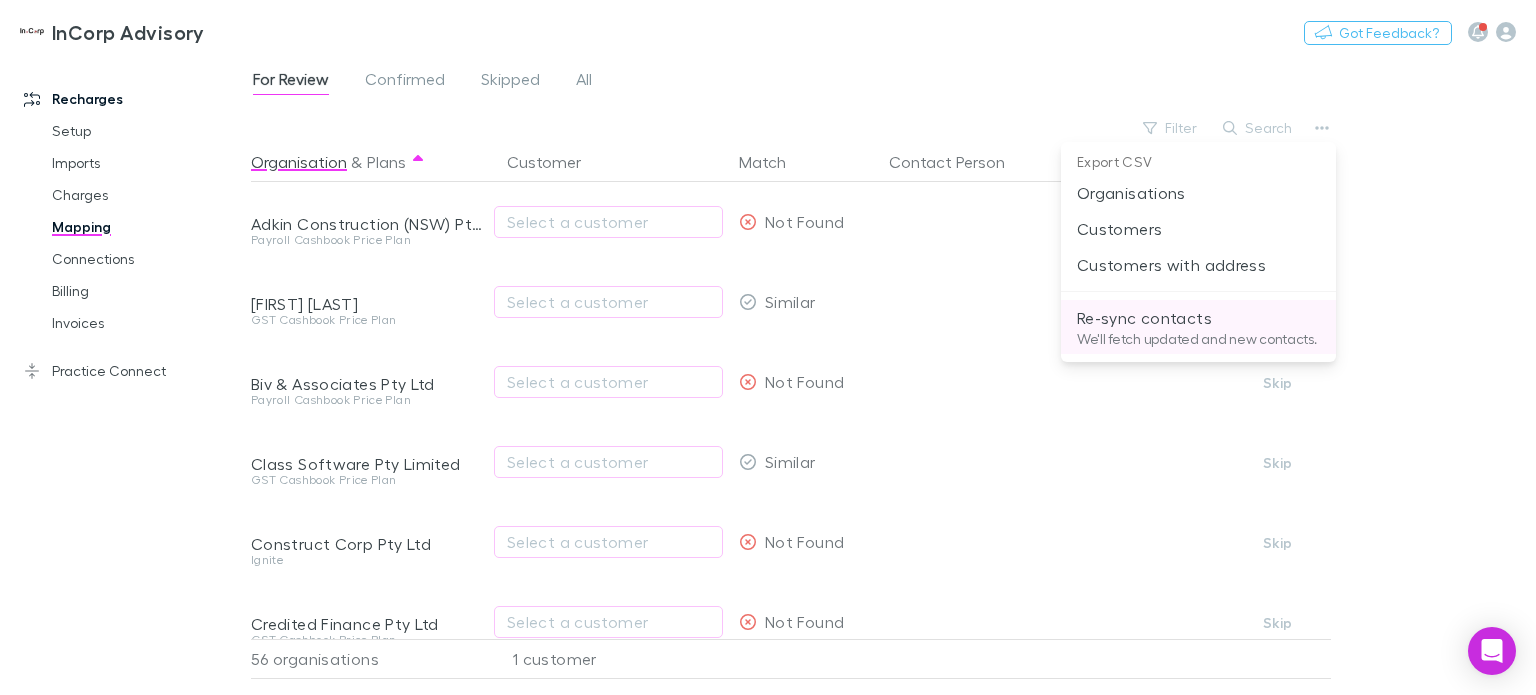 click on "Re-sync contacts" at bounding box center (1198, 318) 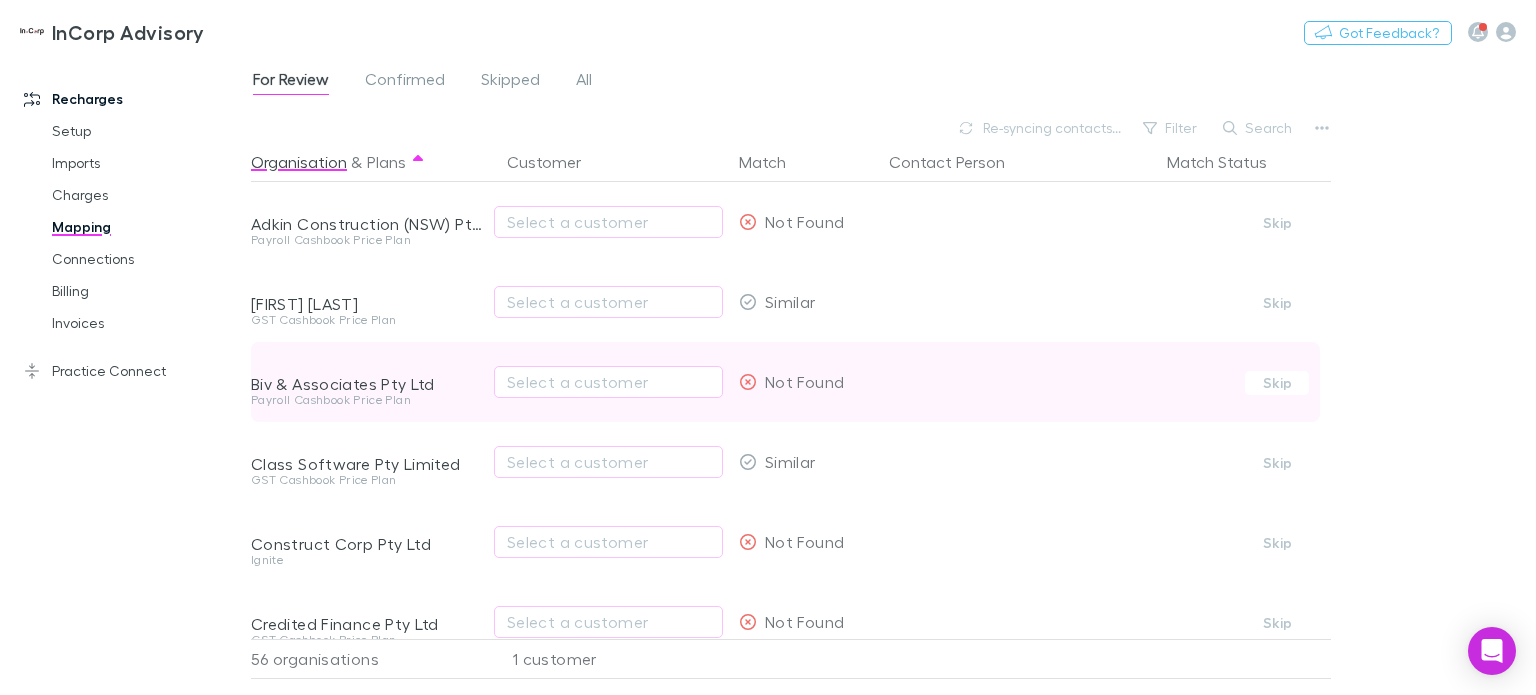 type 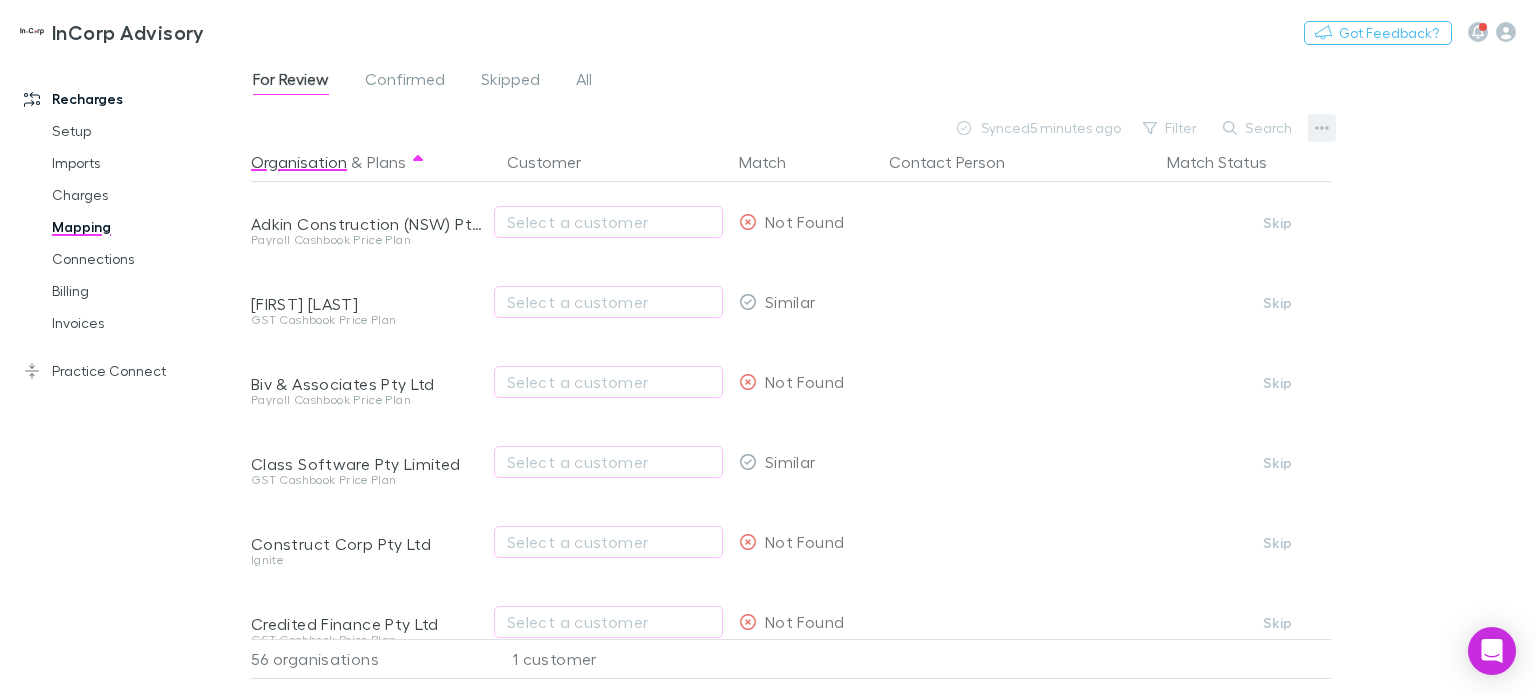 click 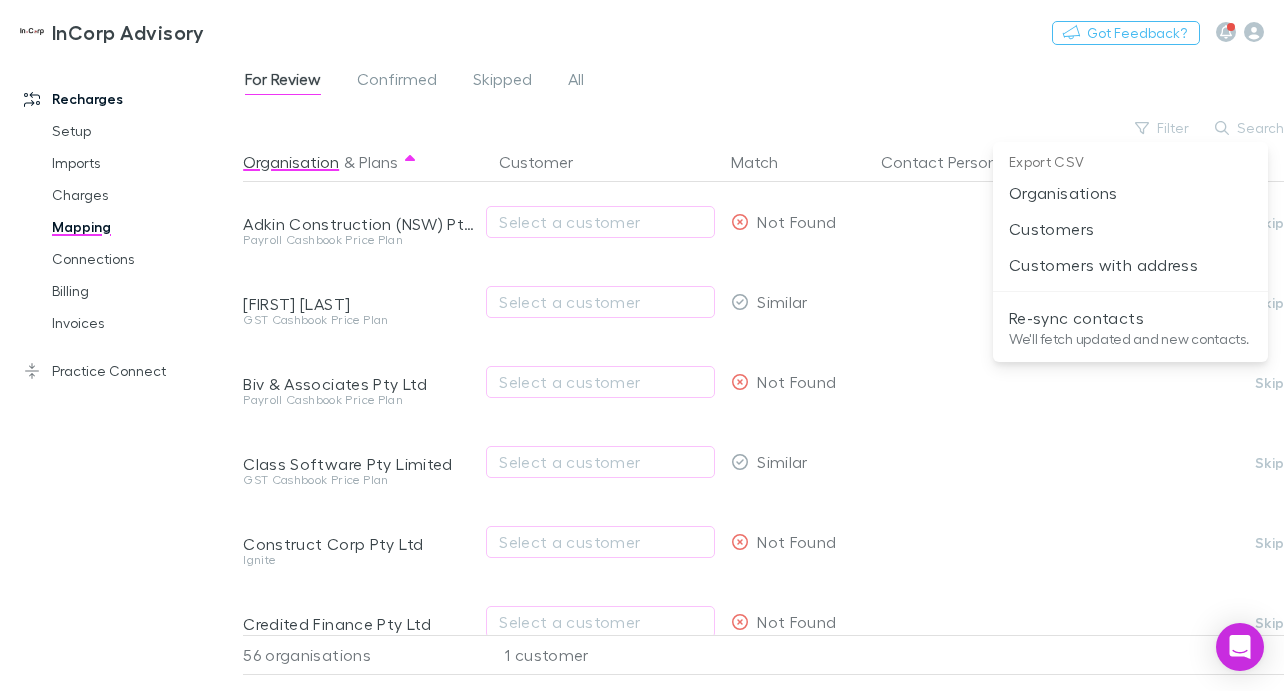 click at bounding box center (642, 345) 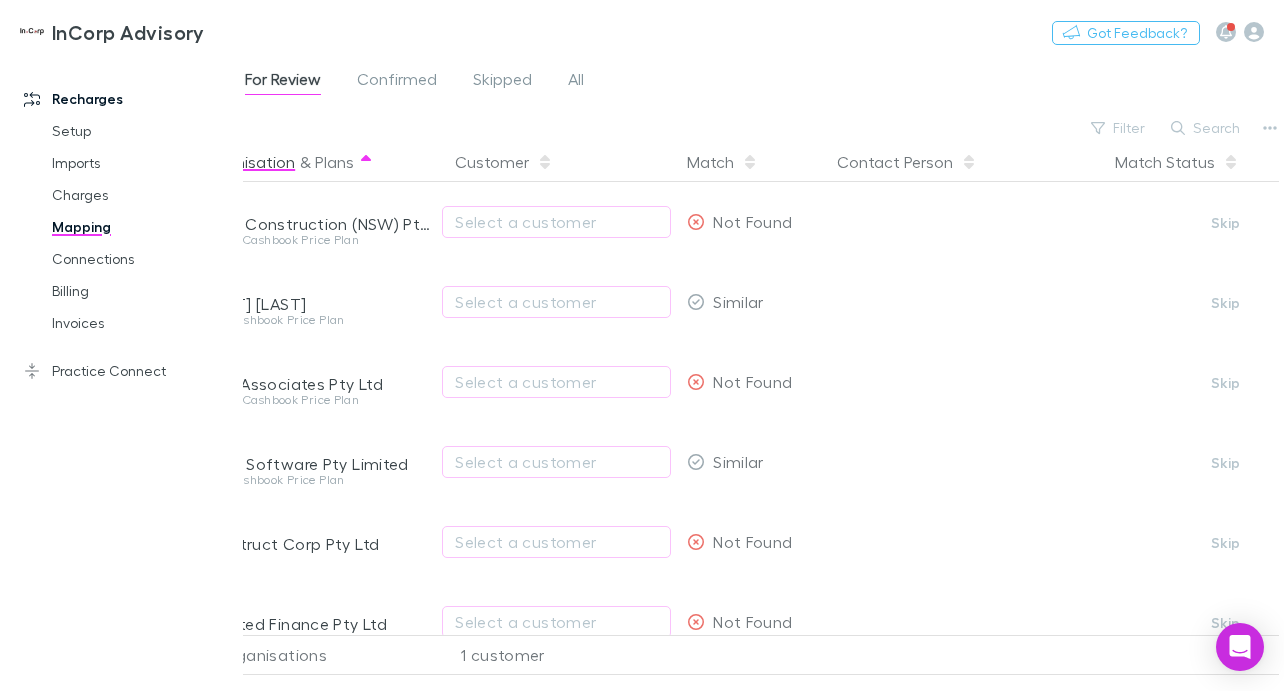 click on "Organisation   &   Plans" at bounding box center (315, 162) 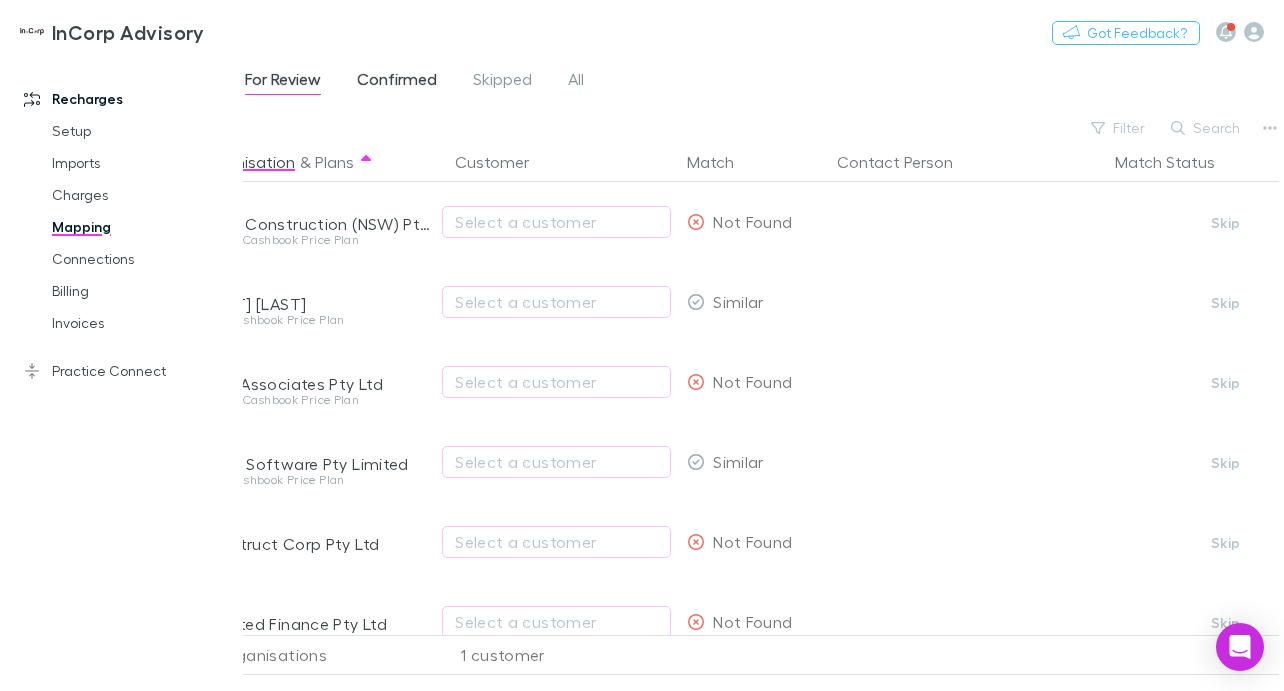click on "Confirmed" at bounding box center [397, 82] 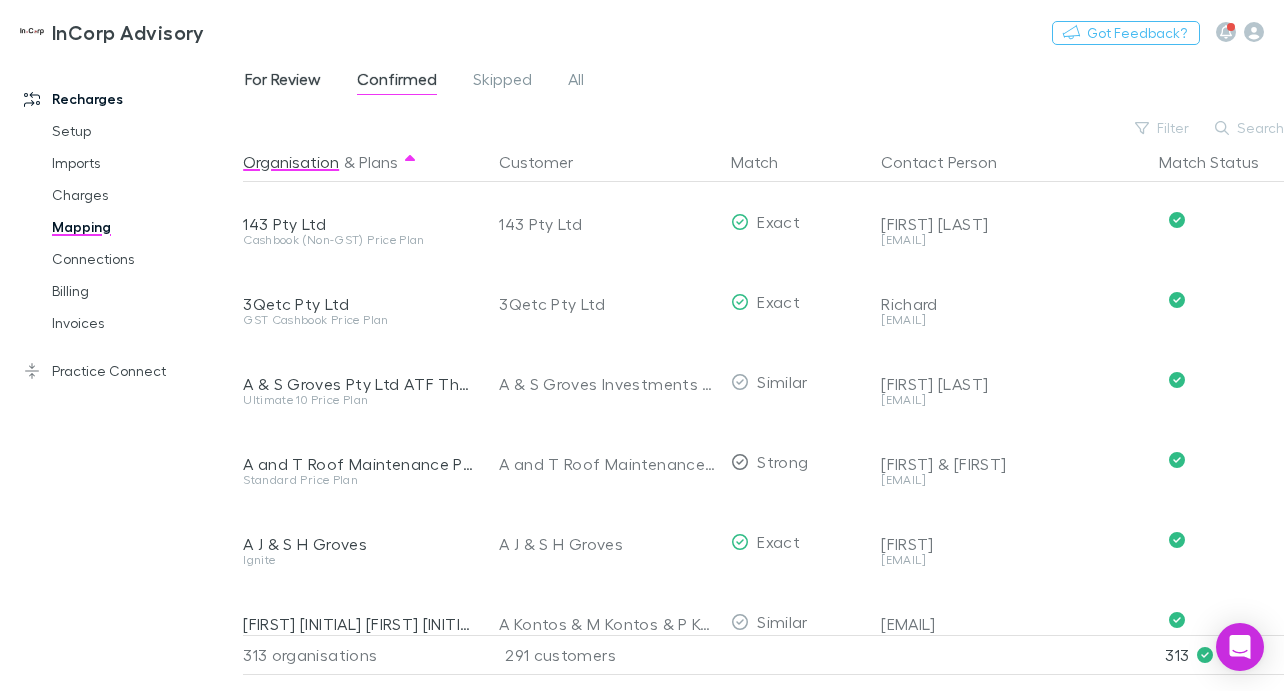 click on "For Review" at bounding box center (283, 82) 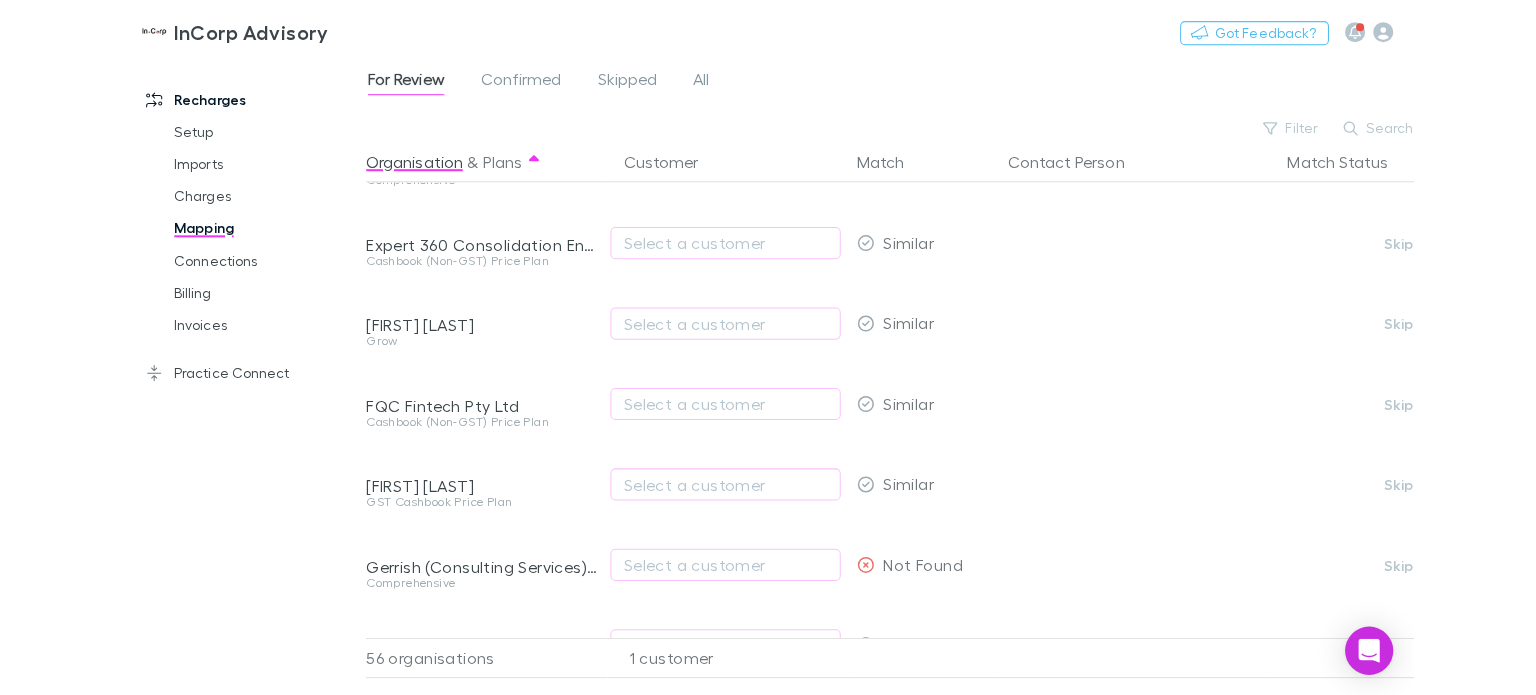 scroll, scrollTop: 0, scrollLeft: 0, axis: both 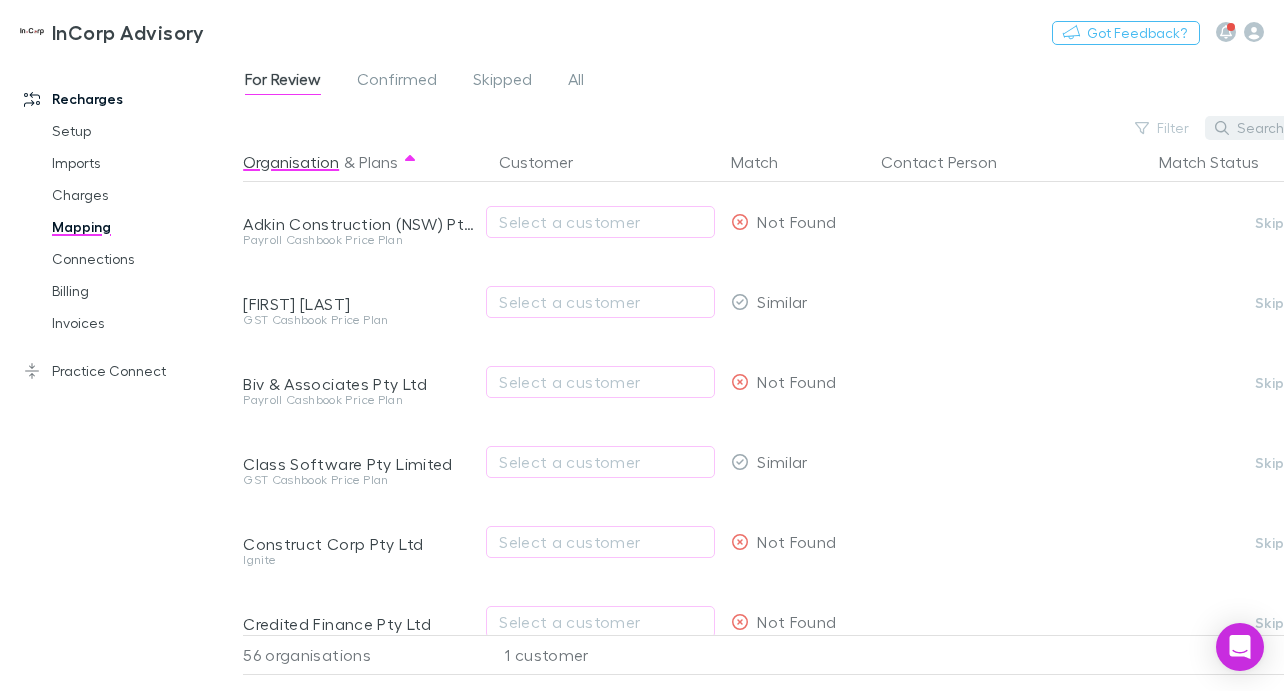 click 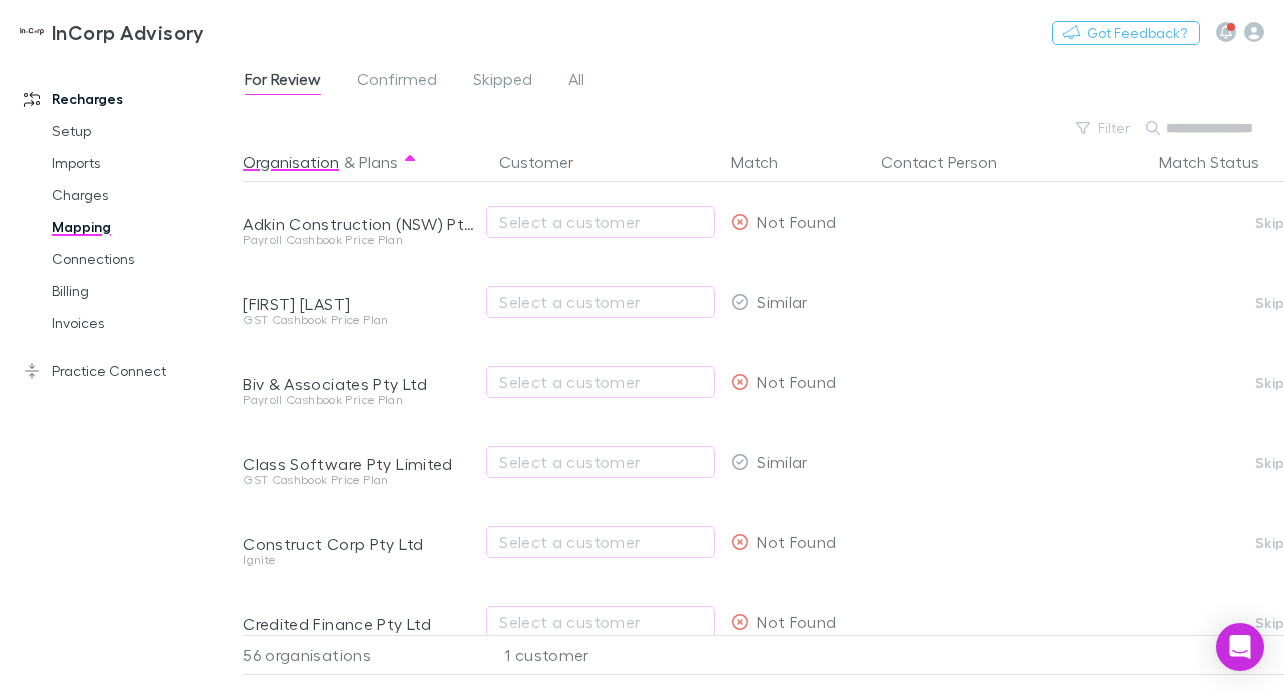 click at bounding box center [1216, 128] 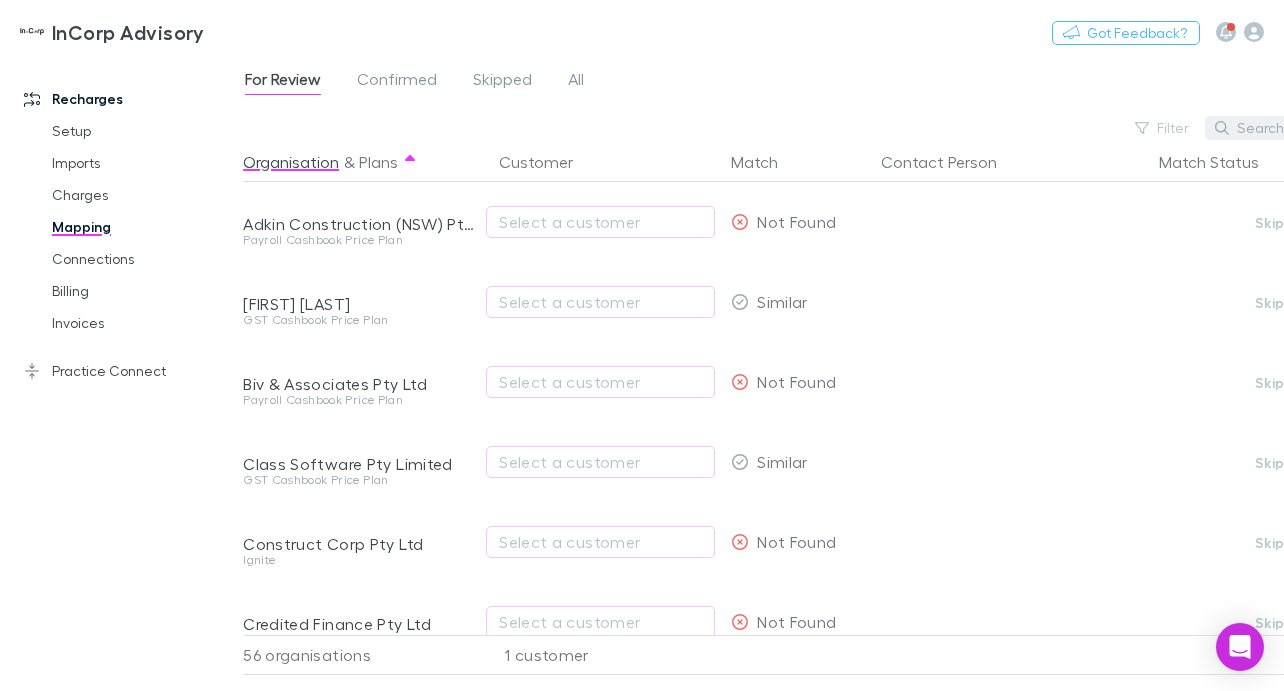 click on "Search" at bounding box center [1250, 128] 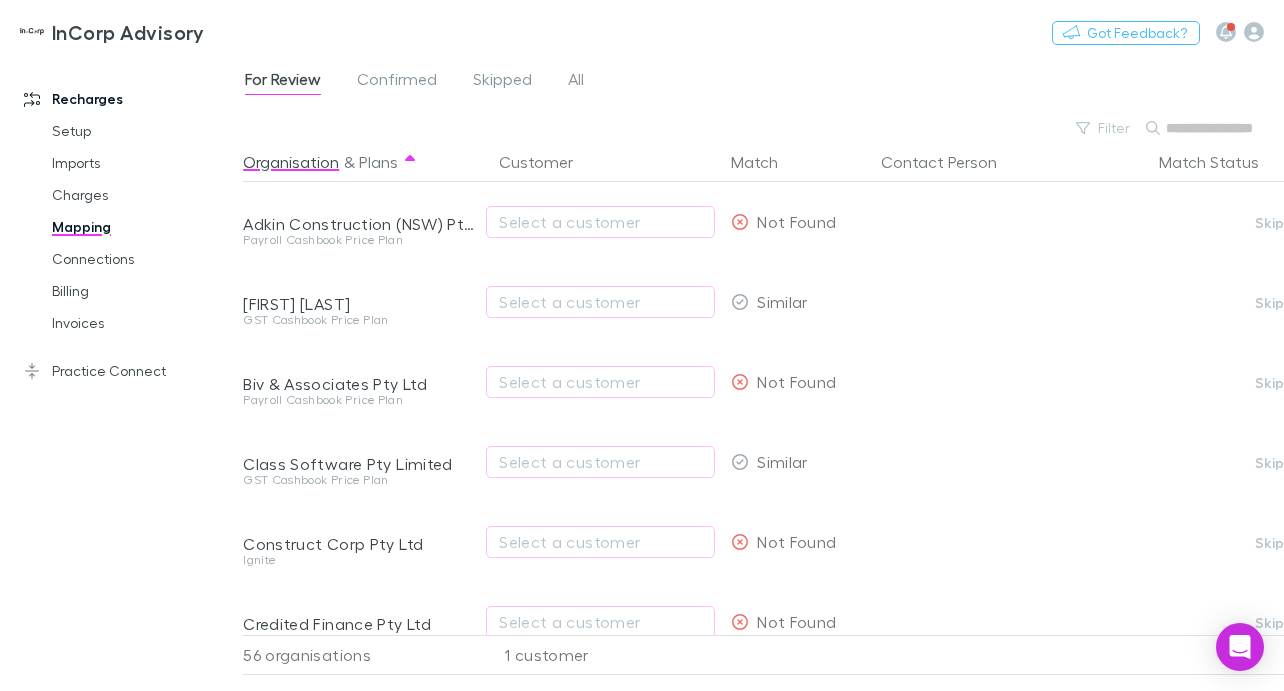 paste on "**********" 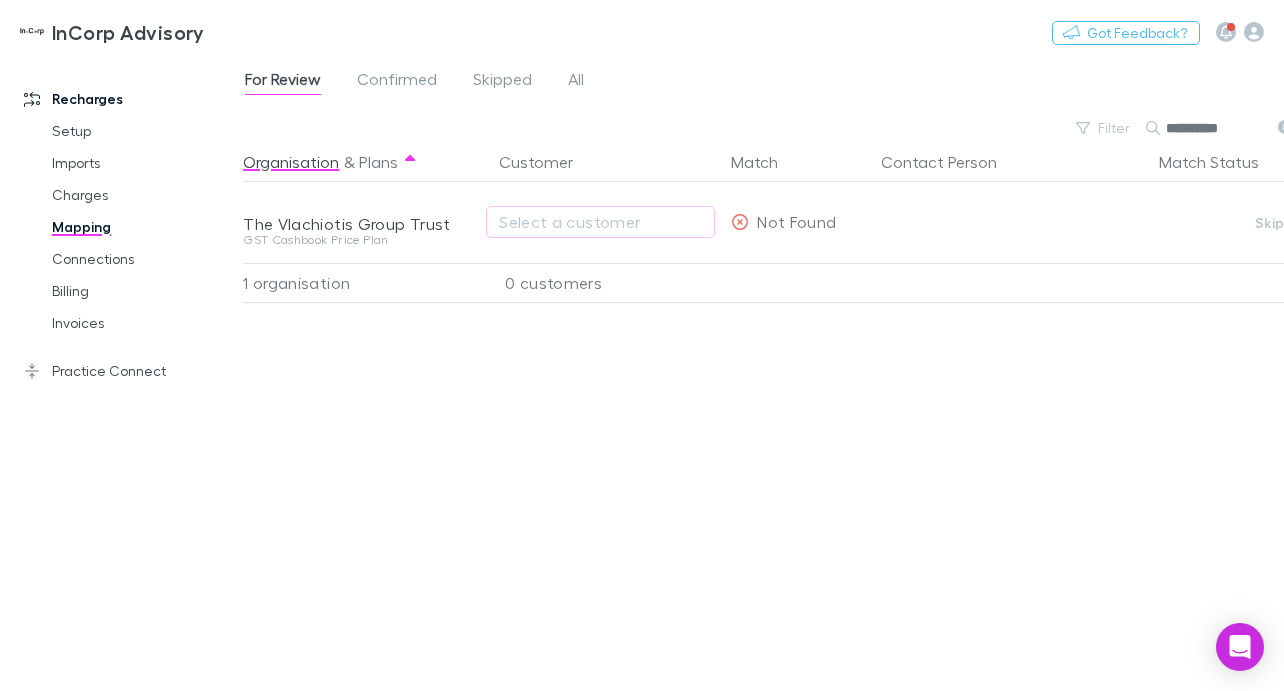 type on "**********" 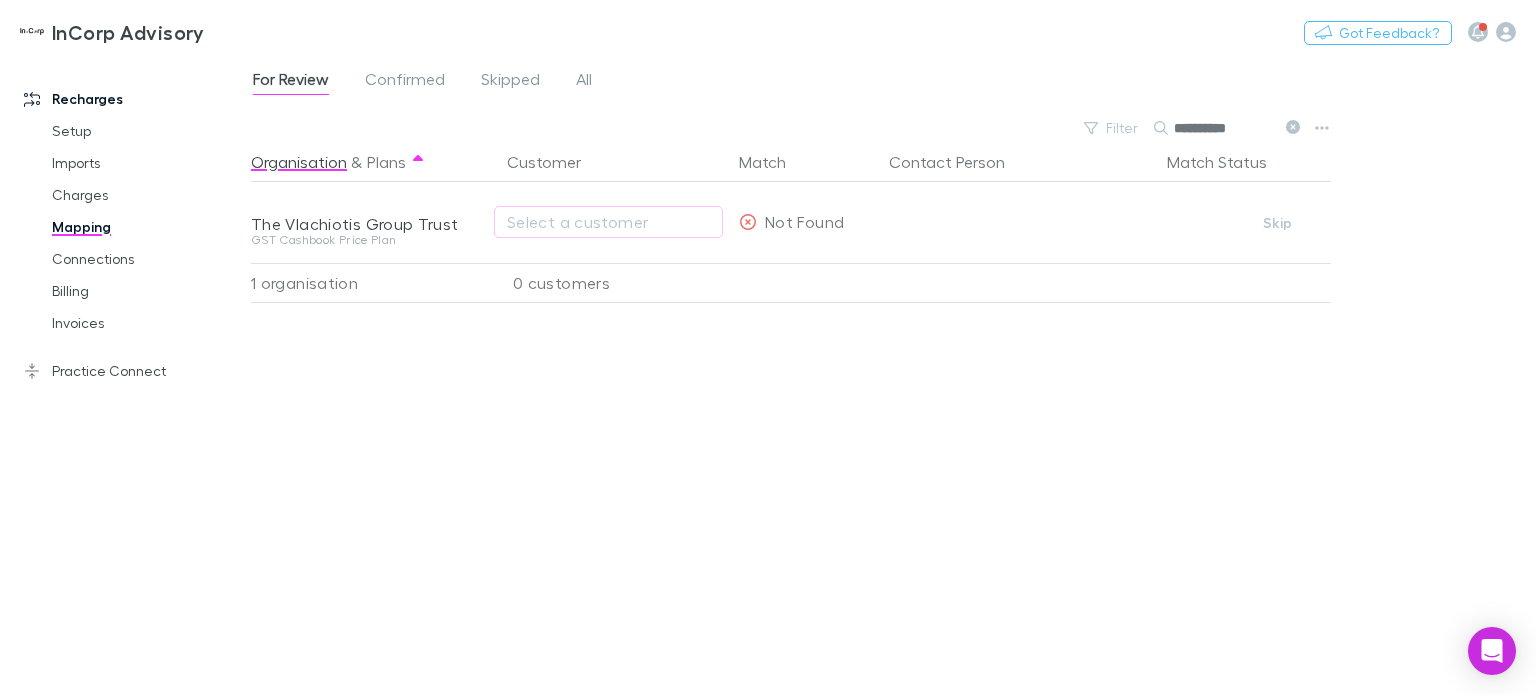 click 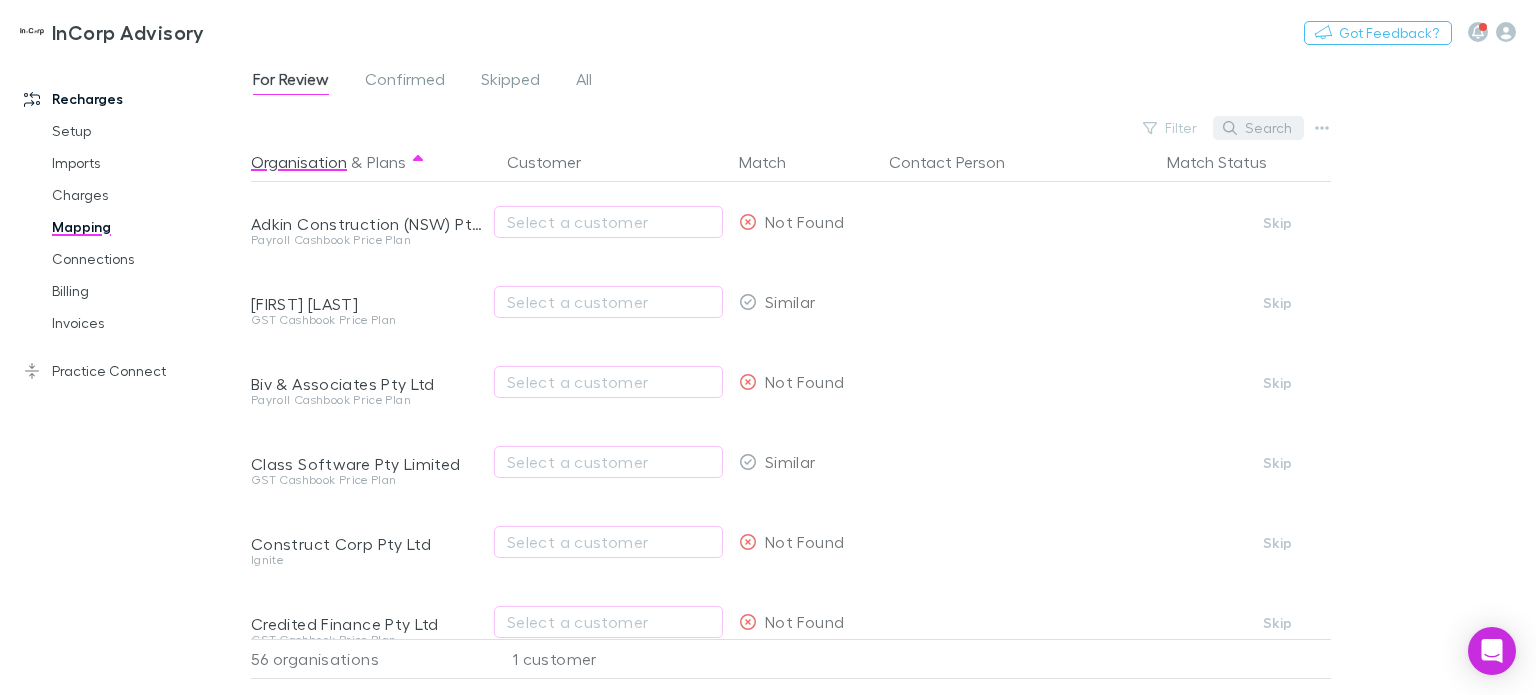 click on "Search" at bounding box center (1258, 128) 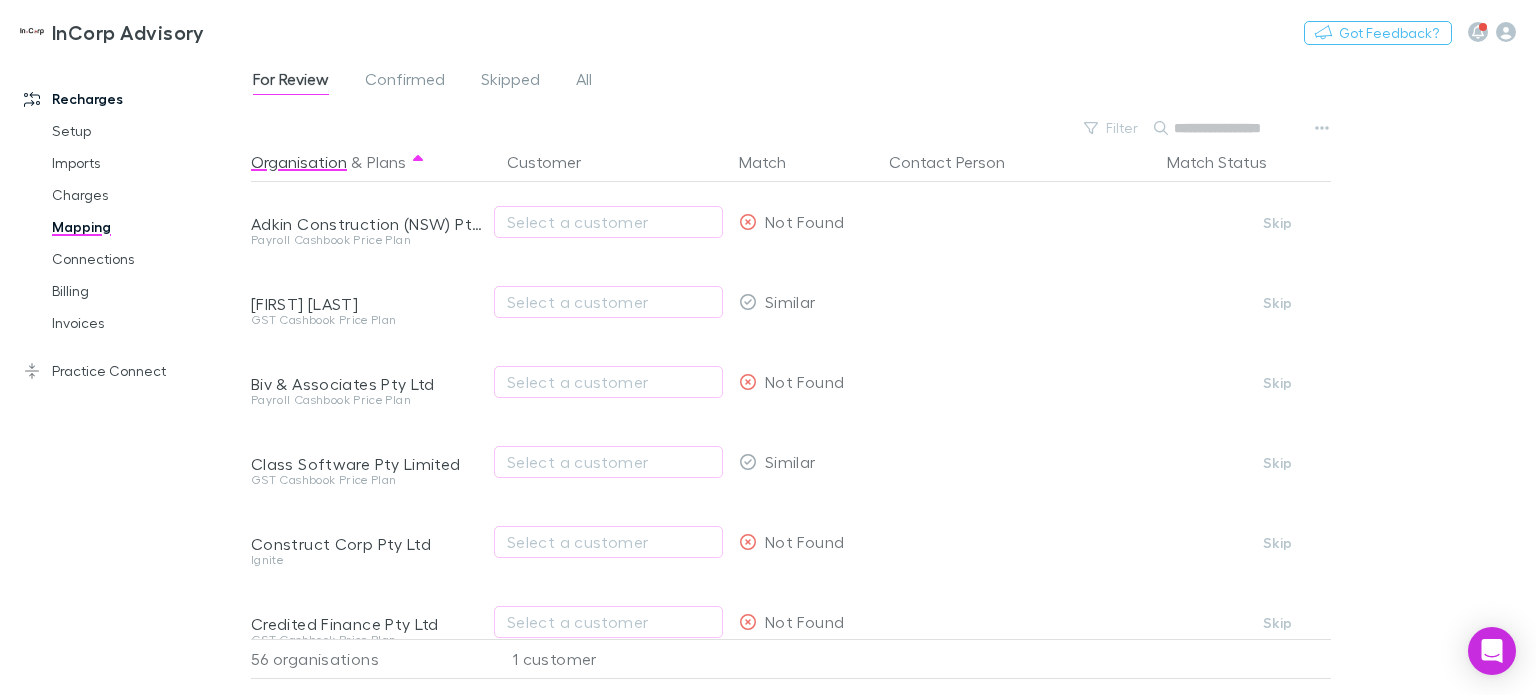 paste on "**********" 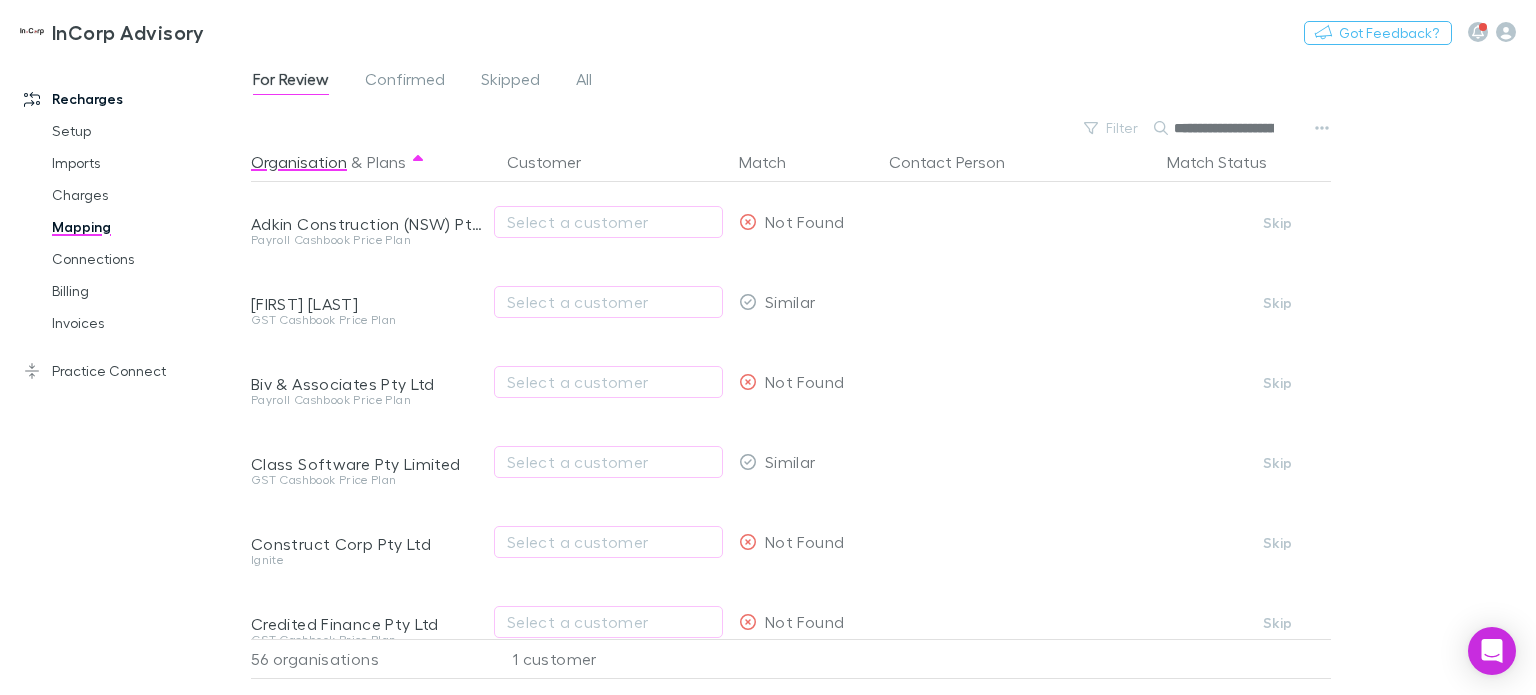scroll, scrollTop: 0, scrollLeft: 74, axis: horizontal 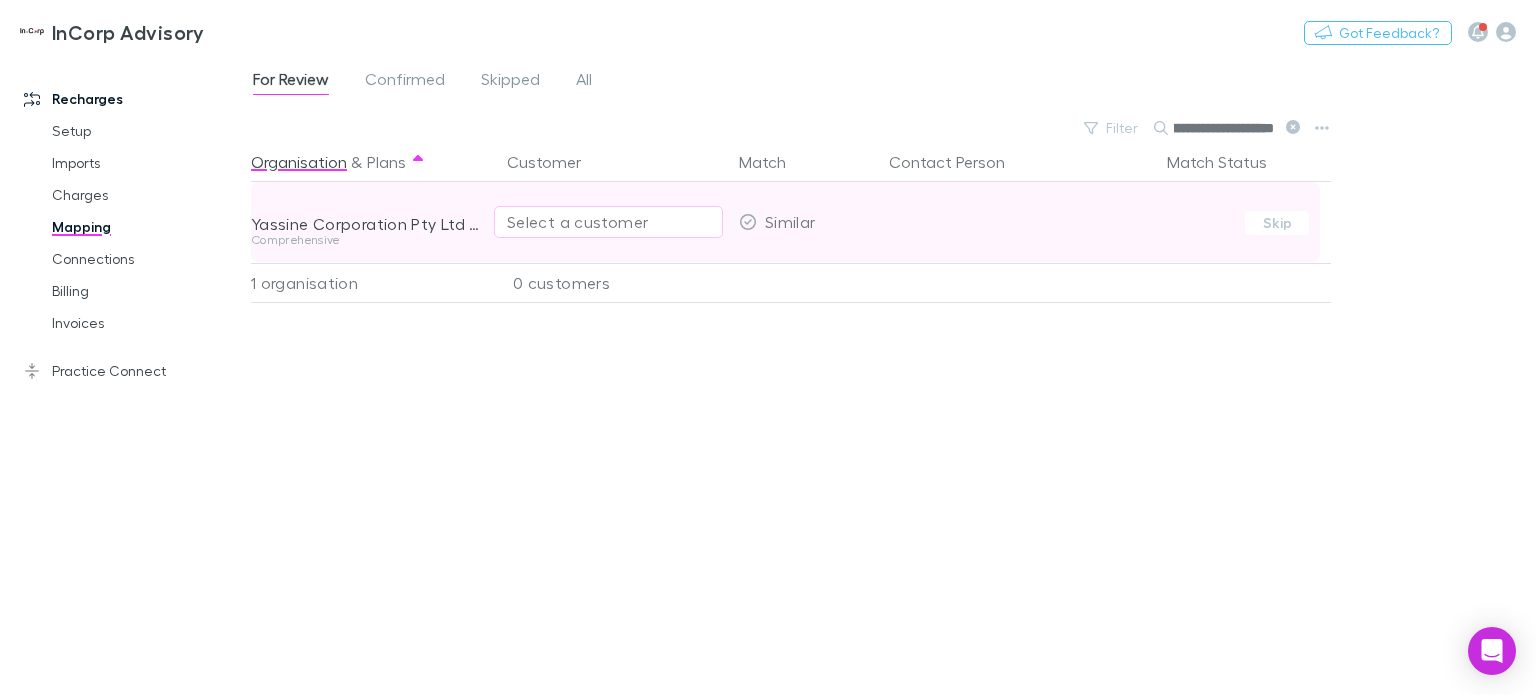 type on "**********" 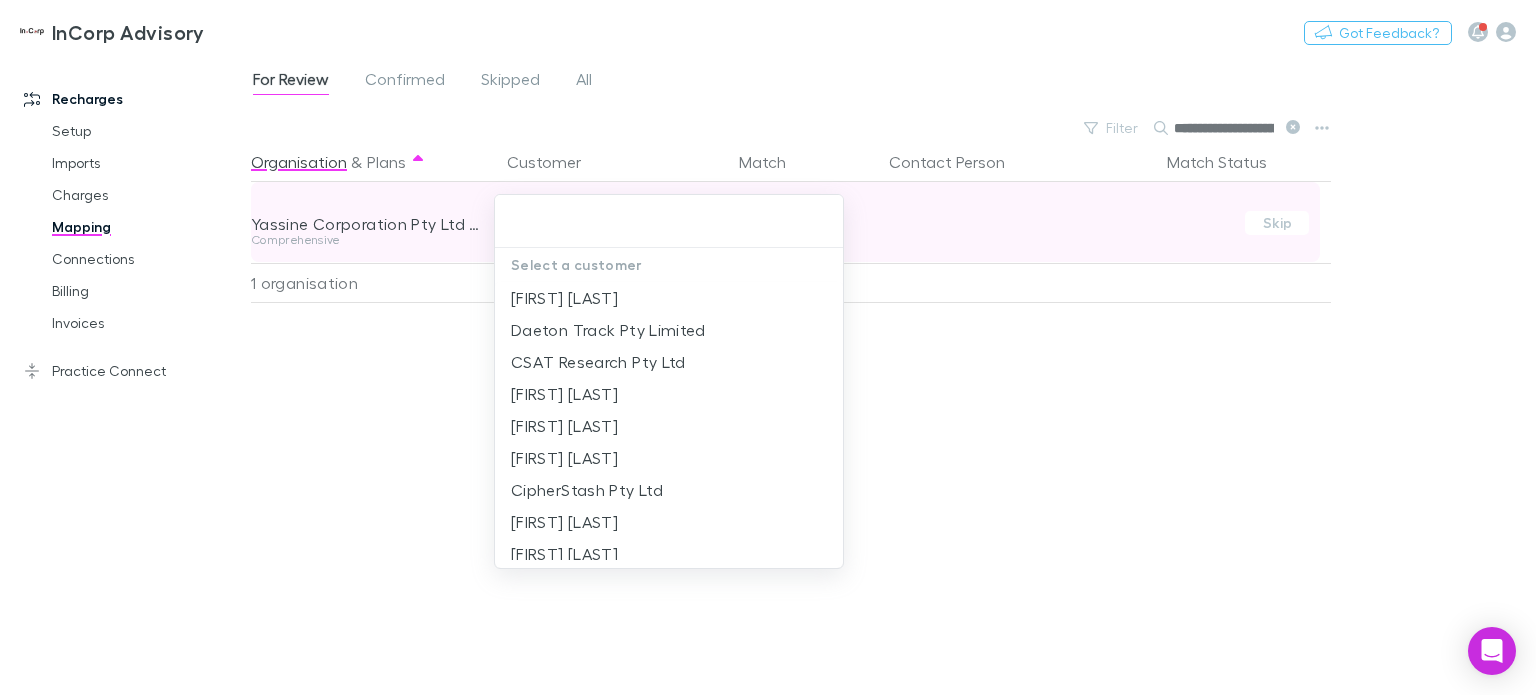 type on "**********" 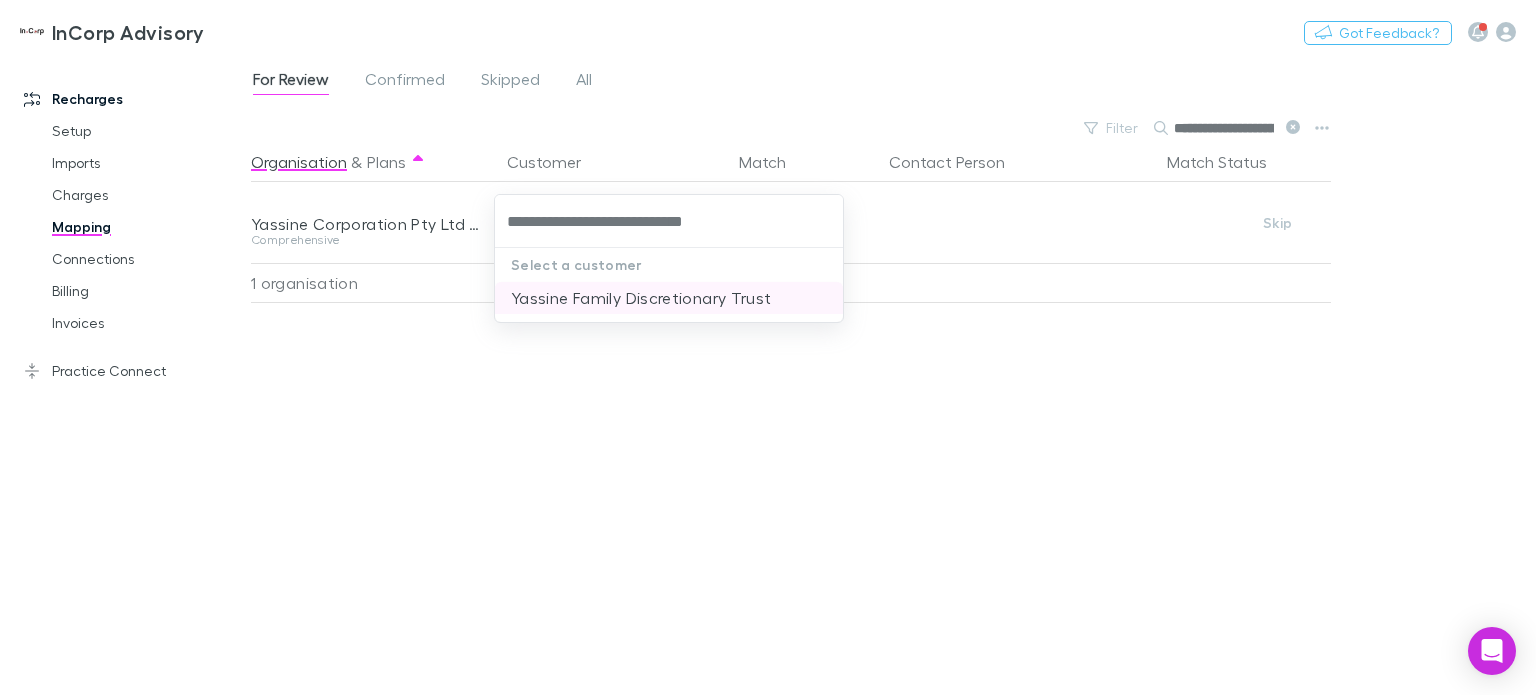 click on "Yassine Family Discretionary Trust" at bounding box center [669, 298] 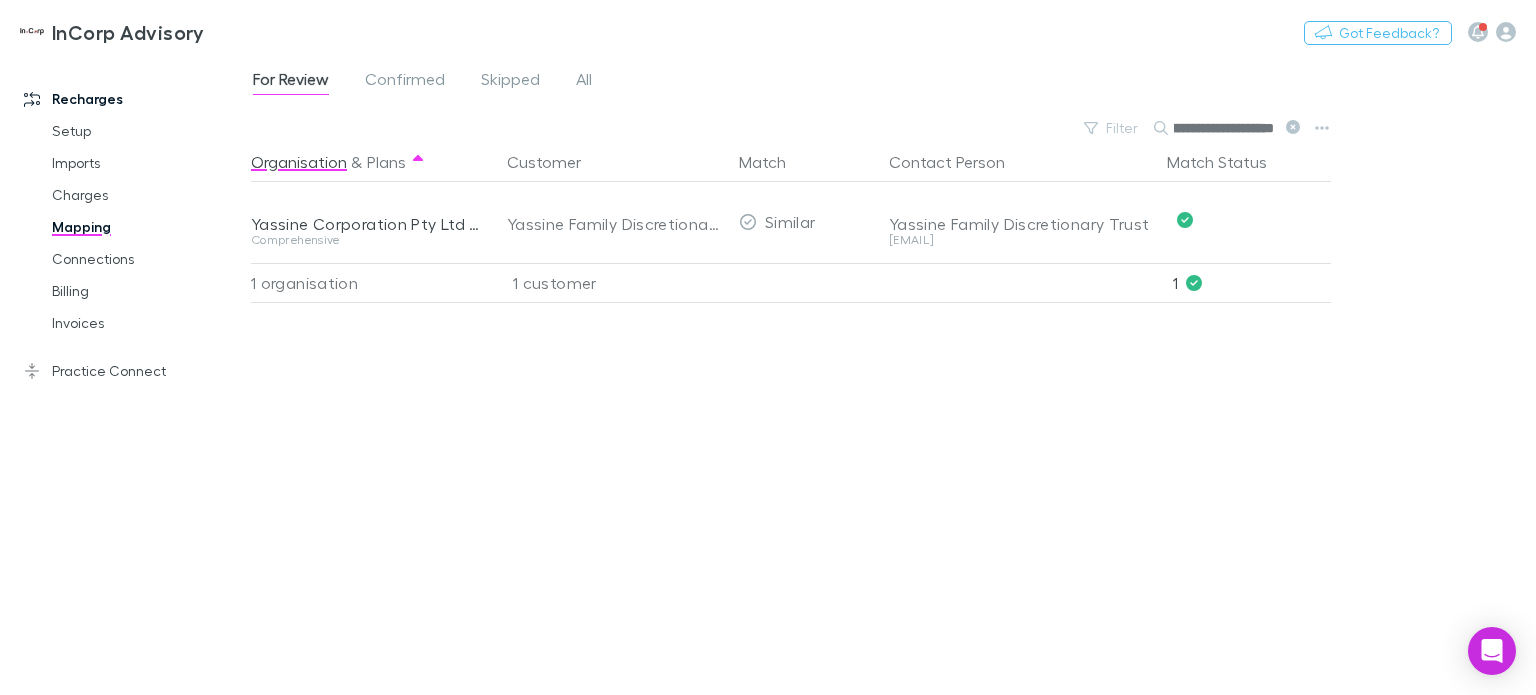scroll, scrollTop: 0, scrollLeft: 0, axis: both 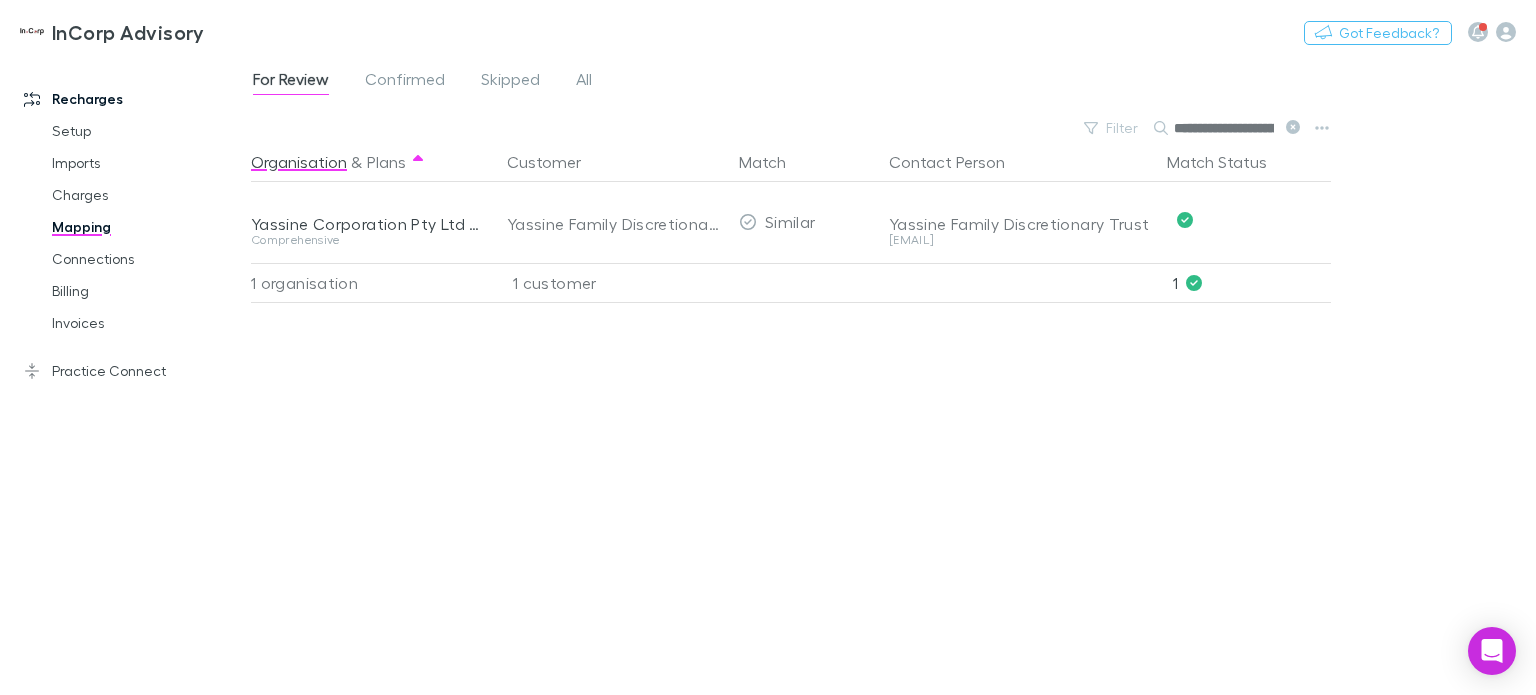 click 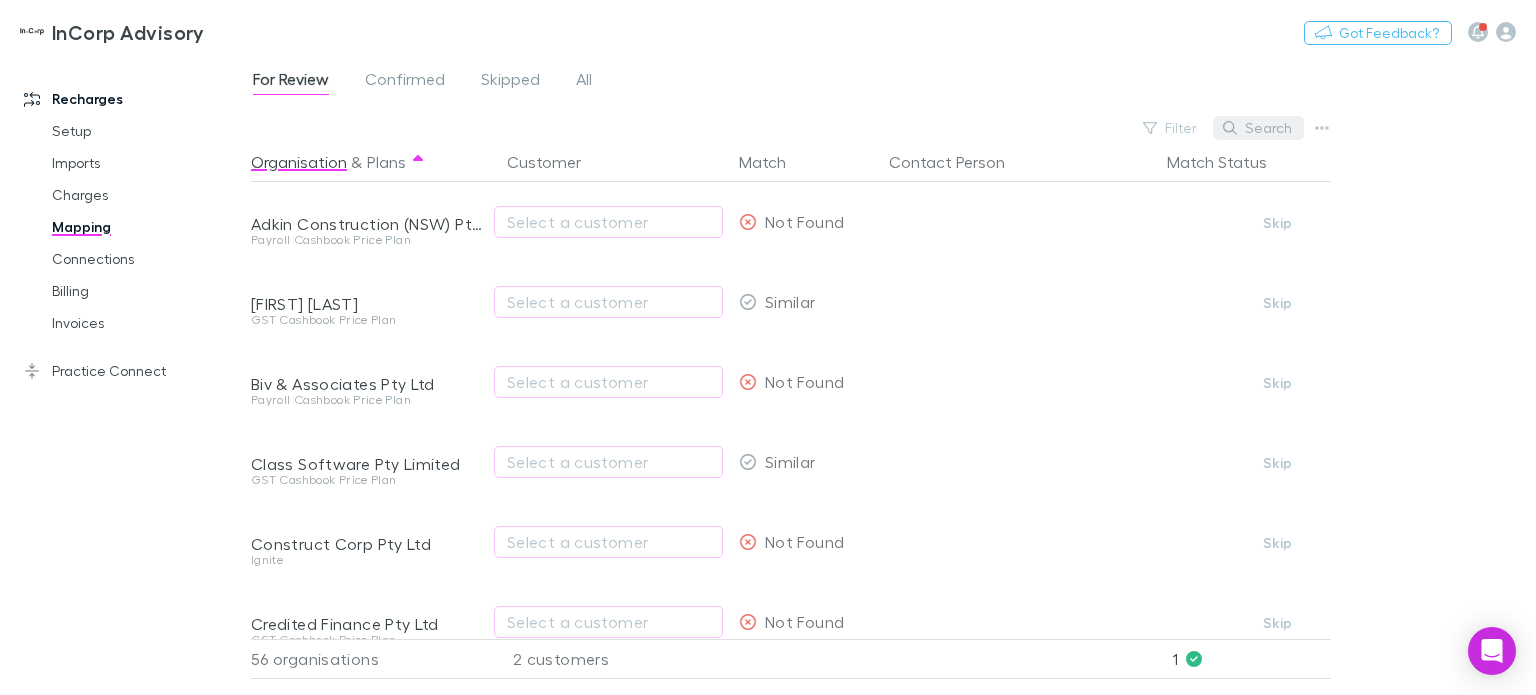 click on "Search" at bounding box center (1258, 128) 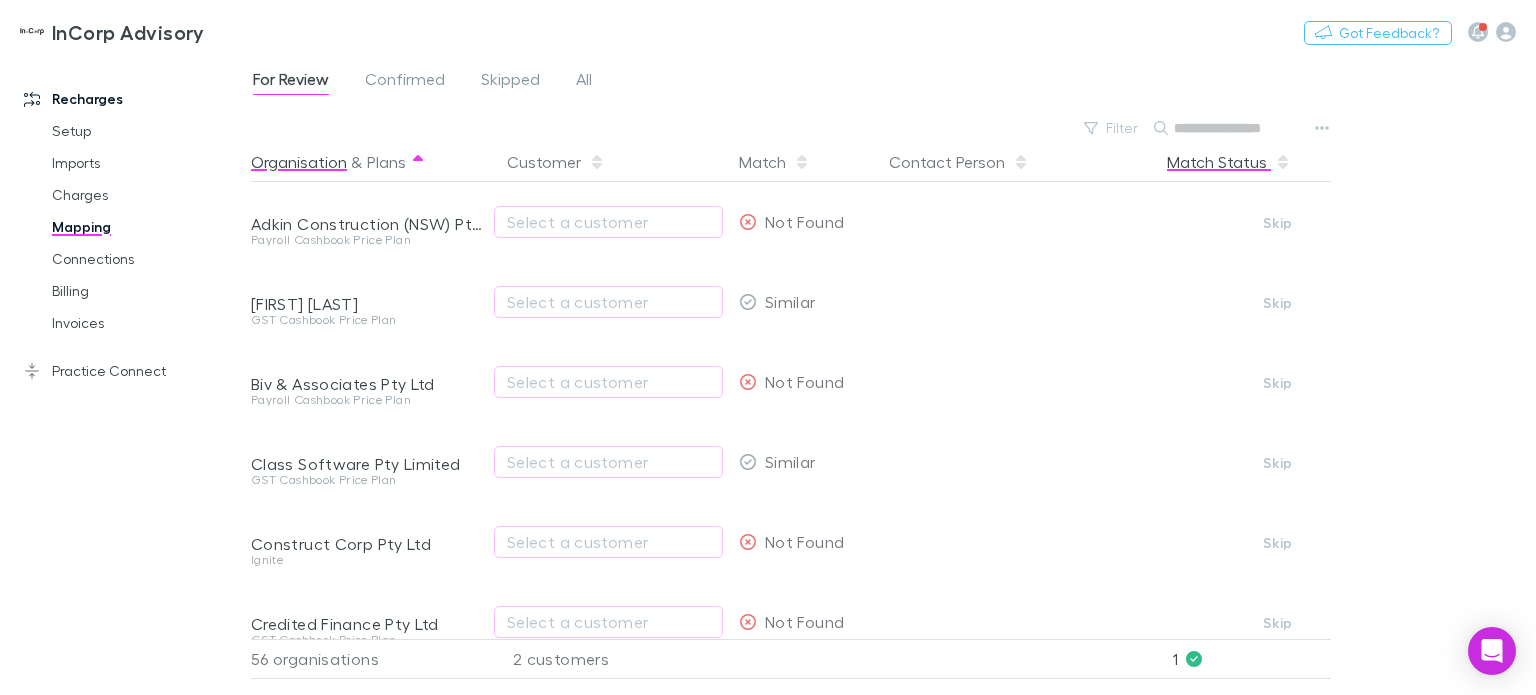 paste on "**********" 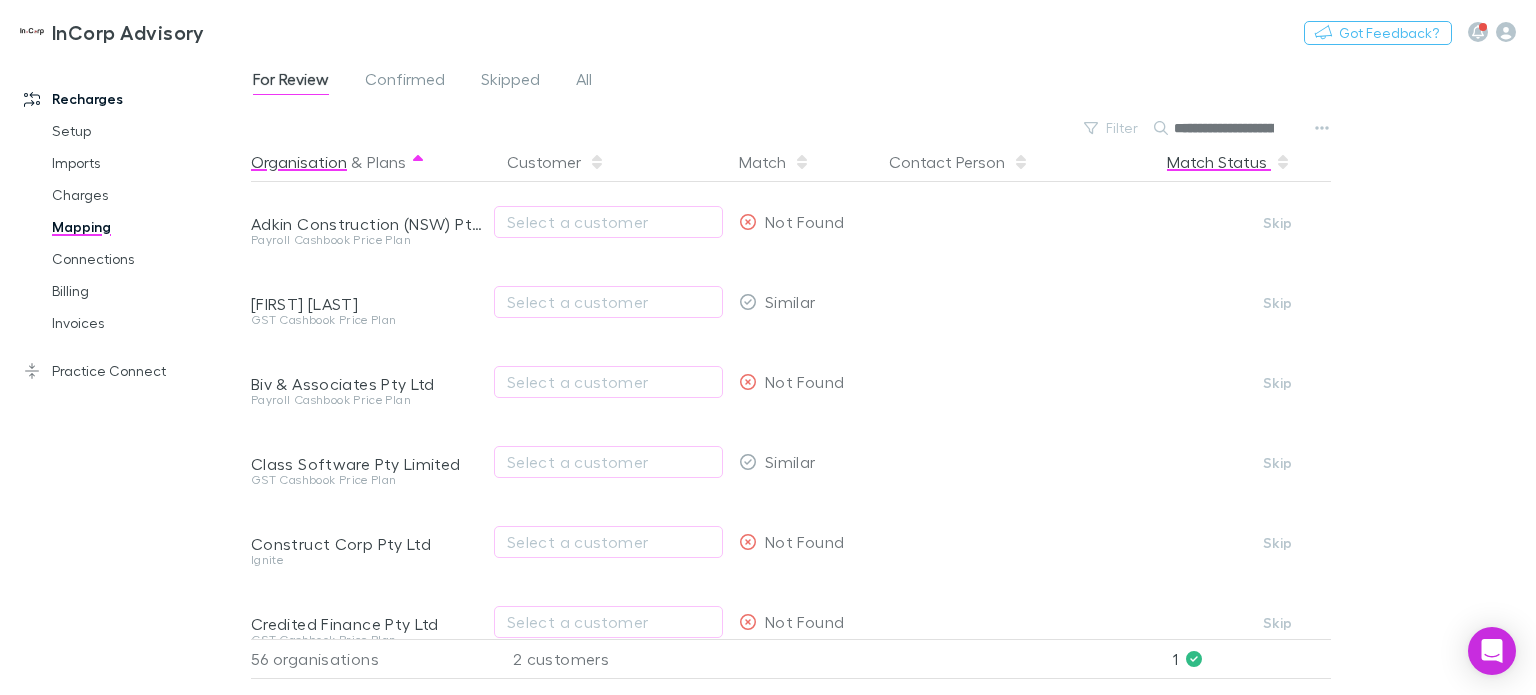 scroll, scrollTop: 0, scrollLeft: 136, axis: horizontal 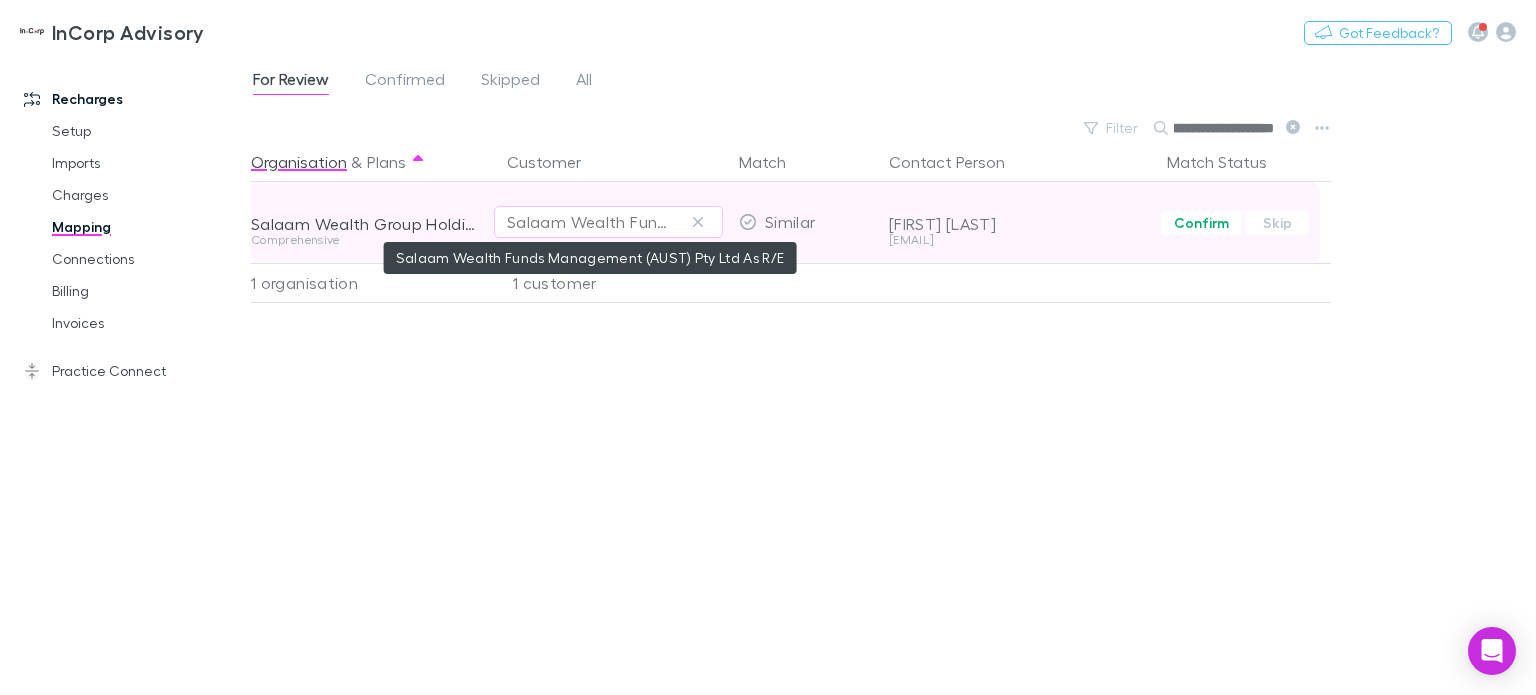 type on "**********" 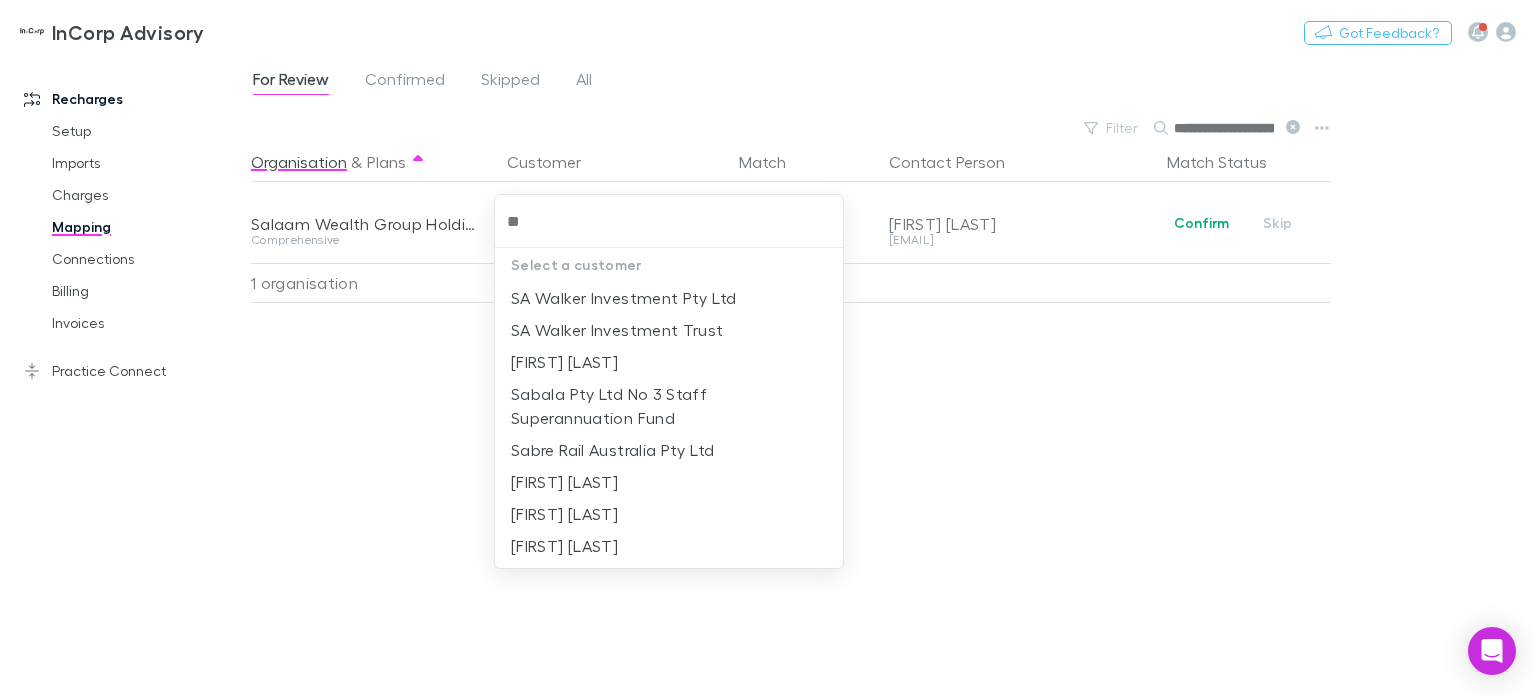 type on "*" 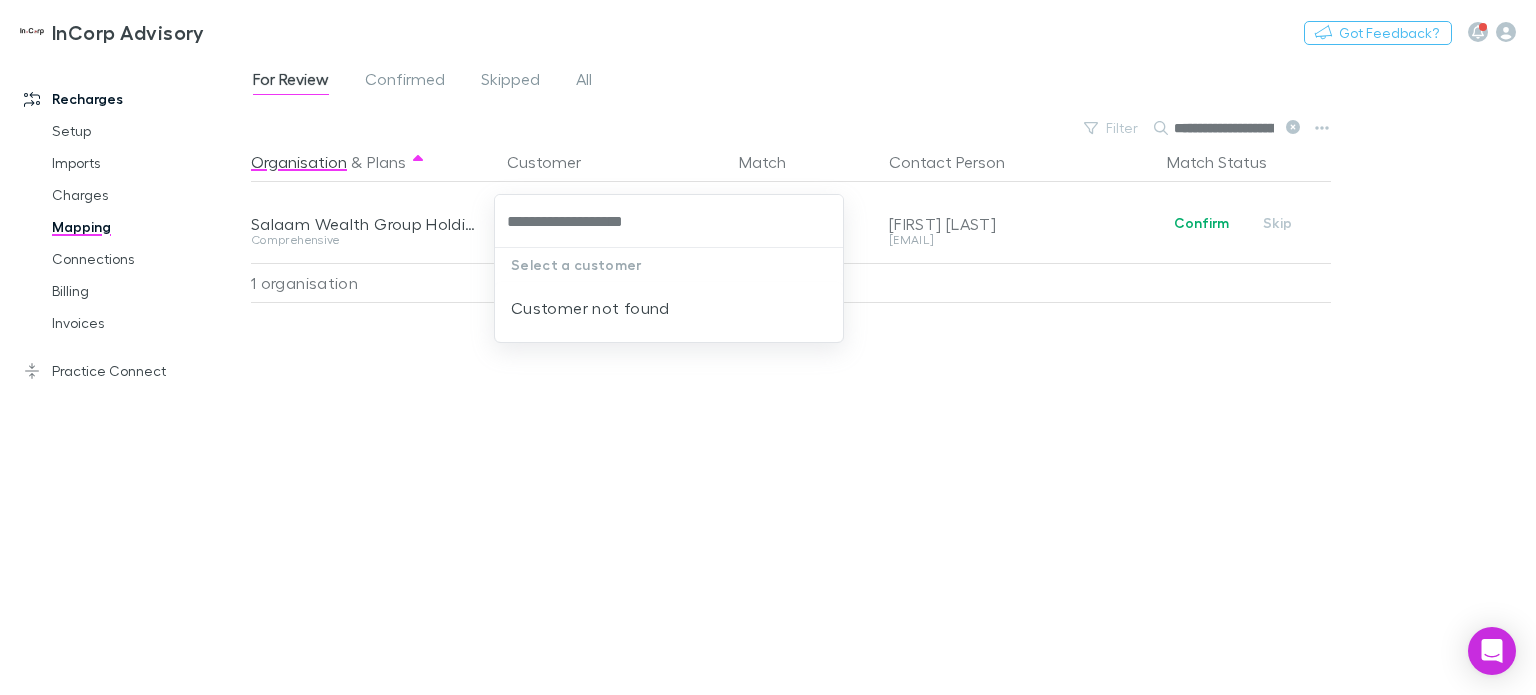 type on "**********" 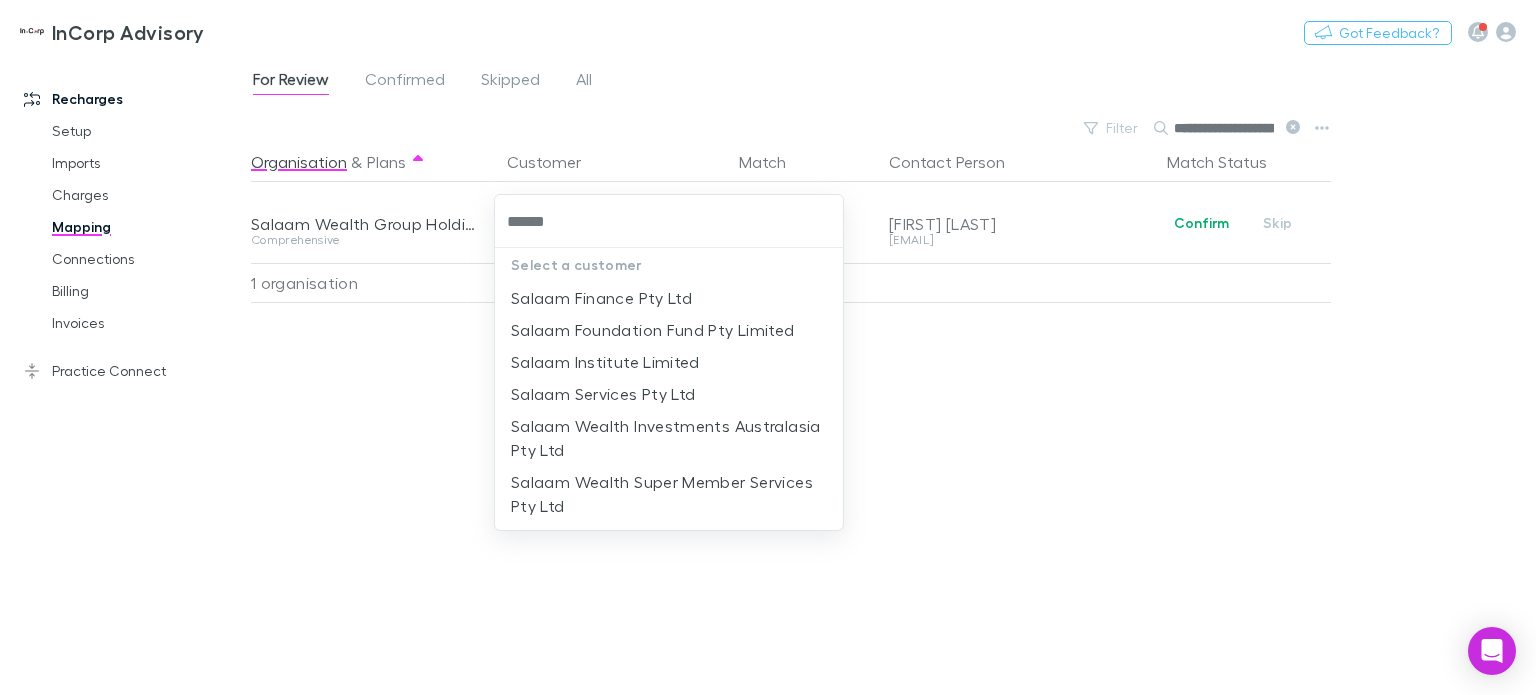 type on "******" 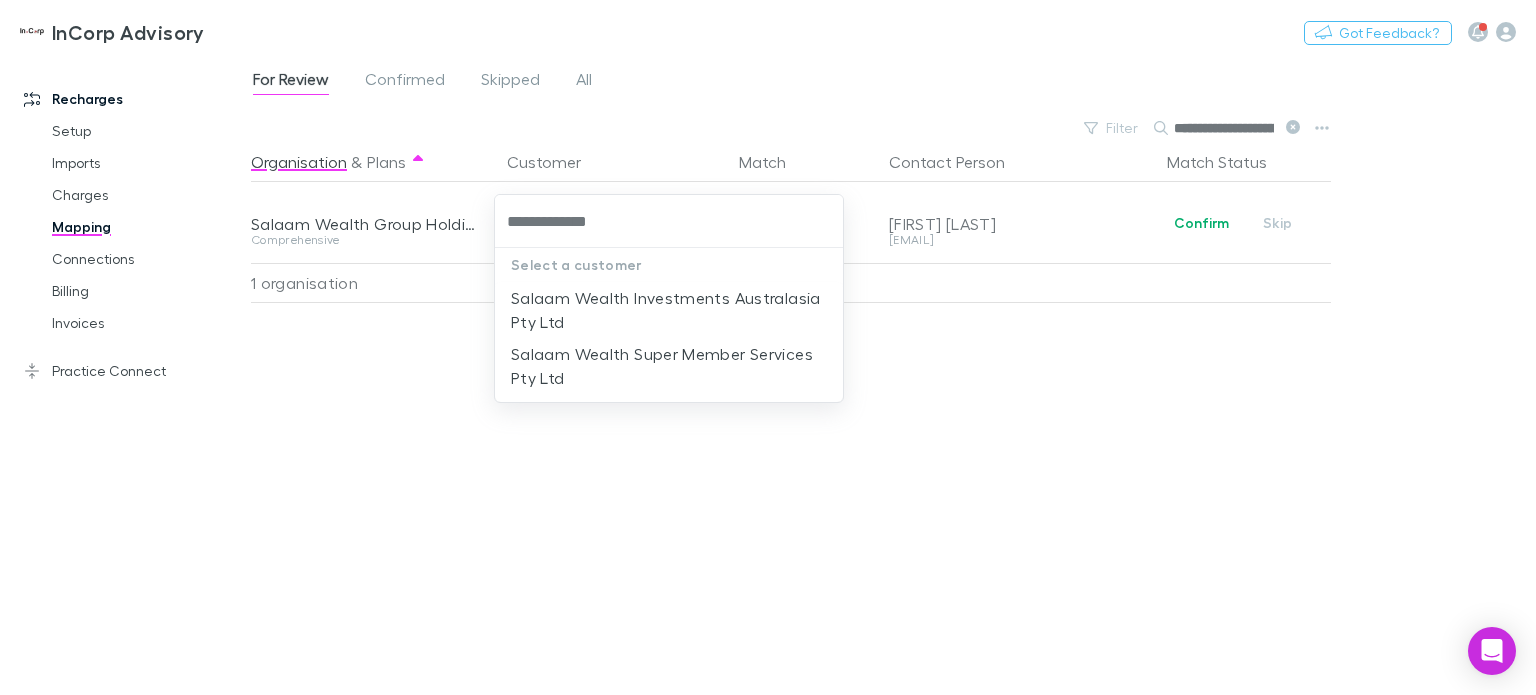 type on "**********" 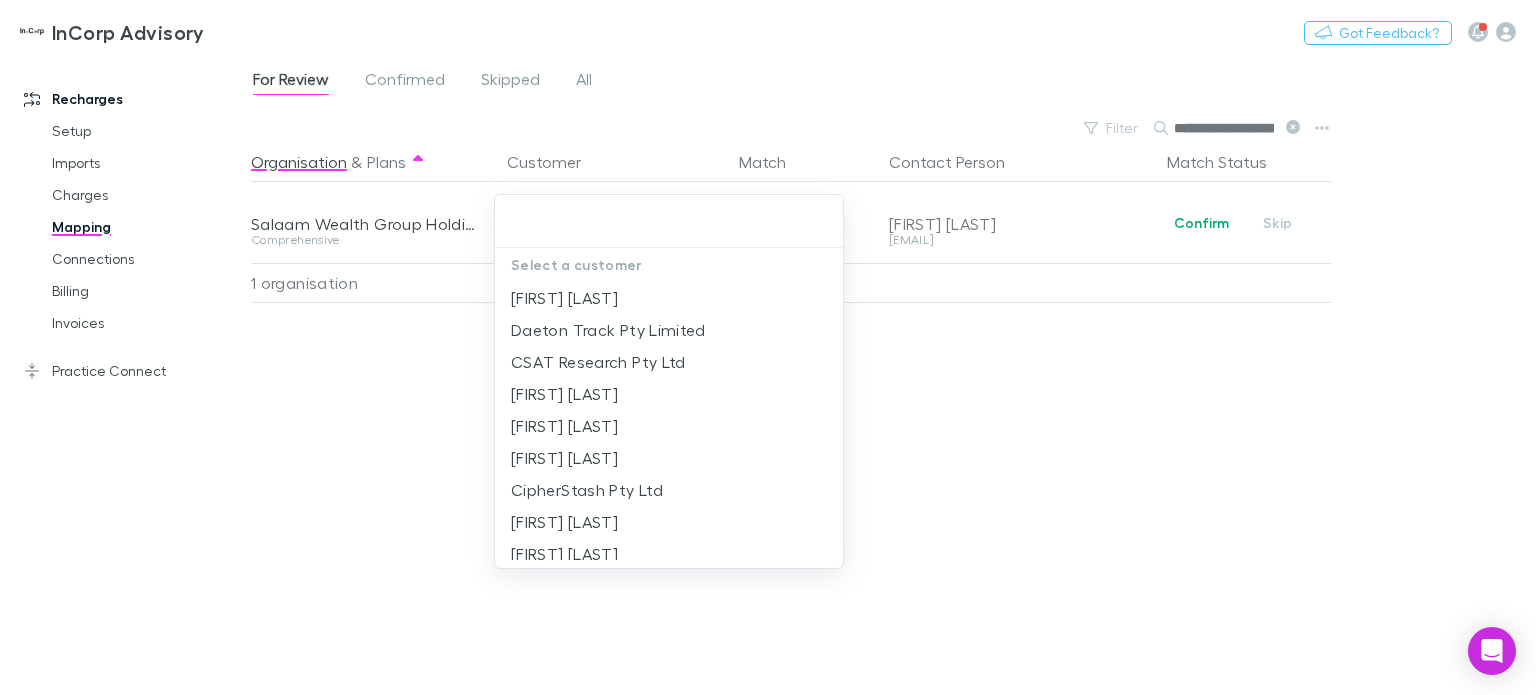 click at bounding box center (768, 347) 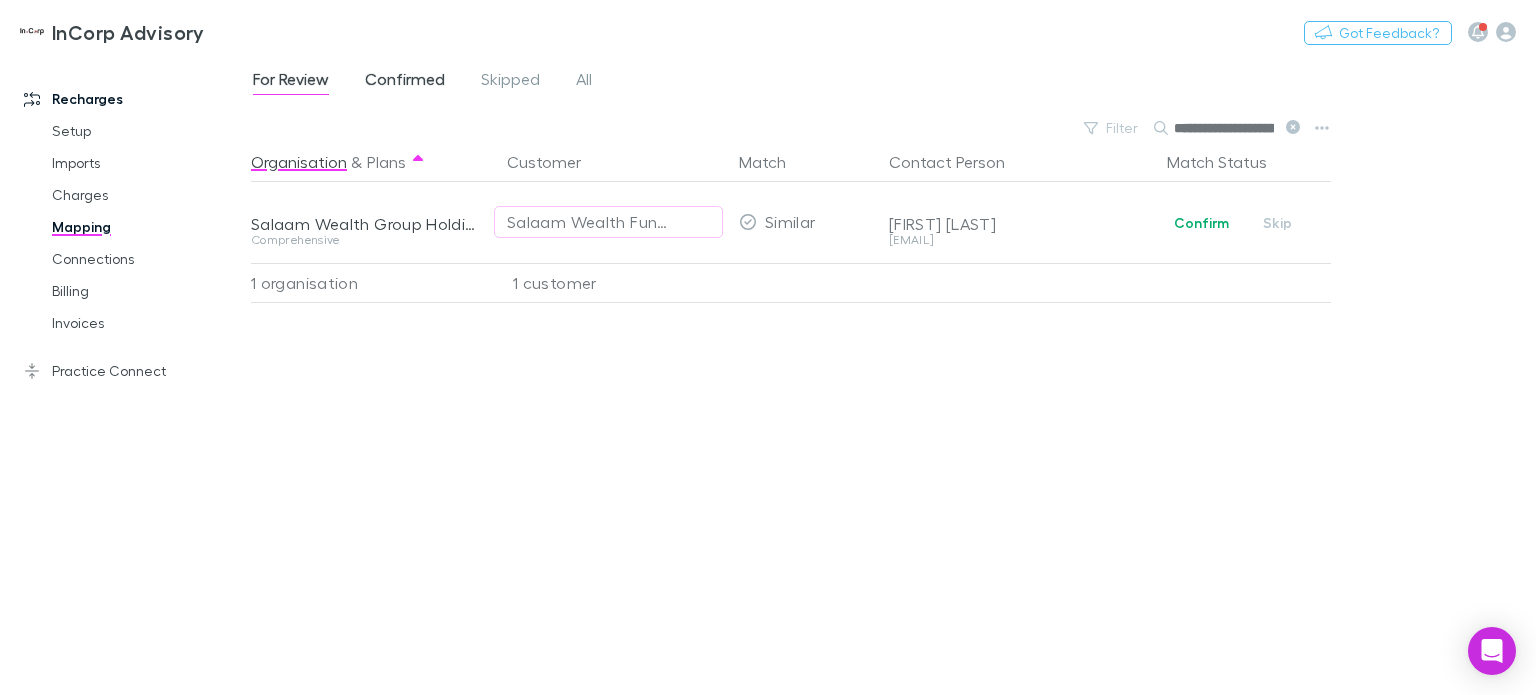 click on "Confirmed" at bounding box center (405, 82) 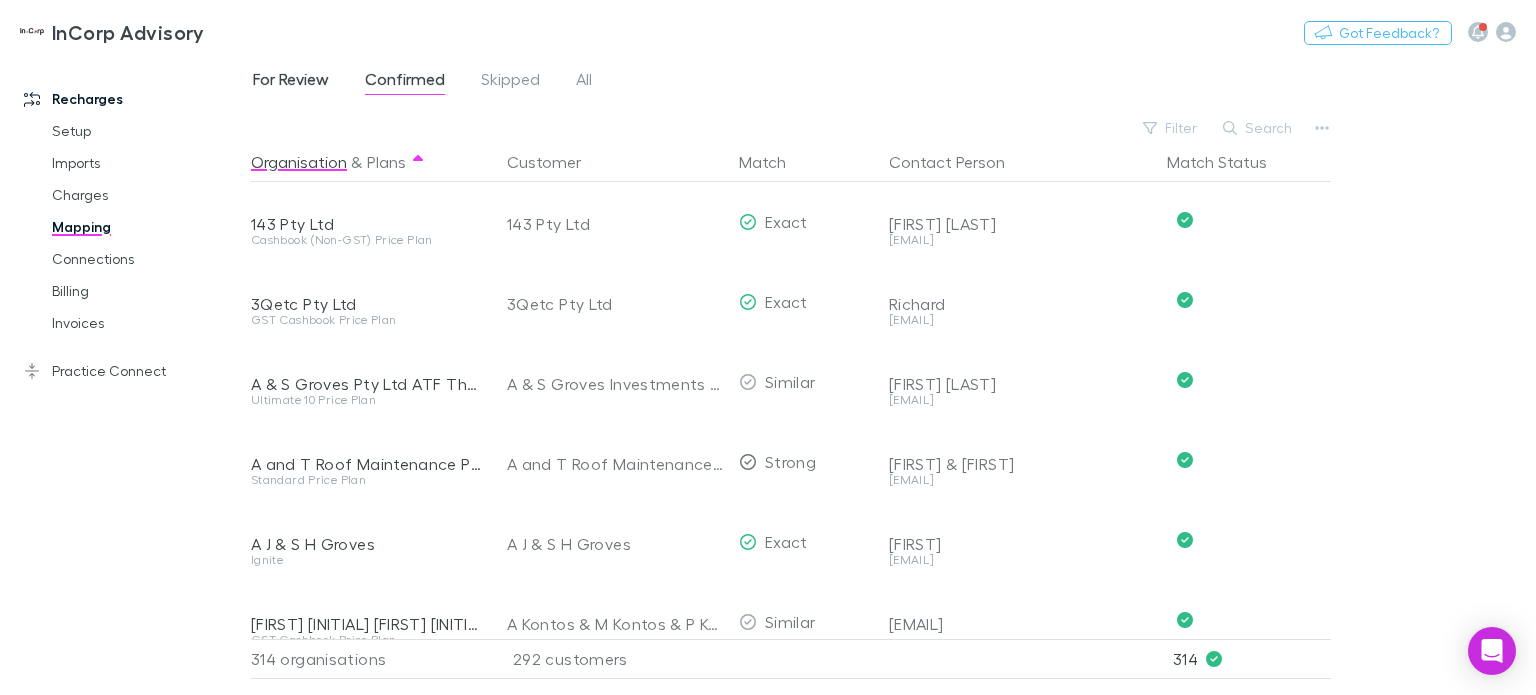 click on "For Review" at bounding box center (291, 82) 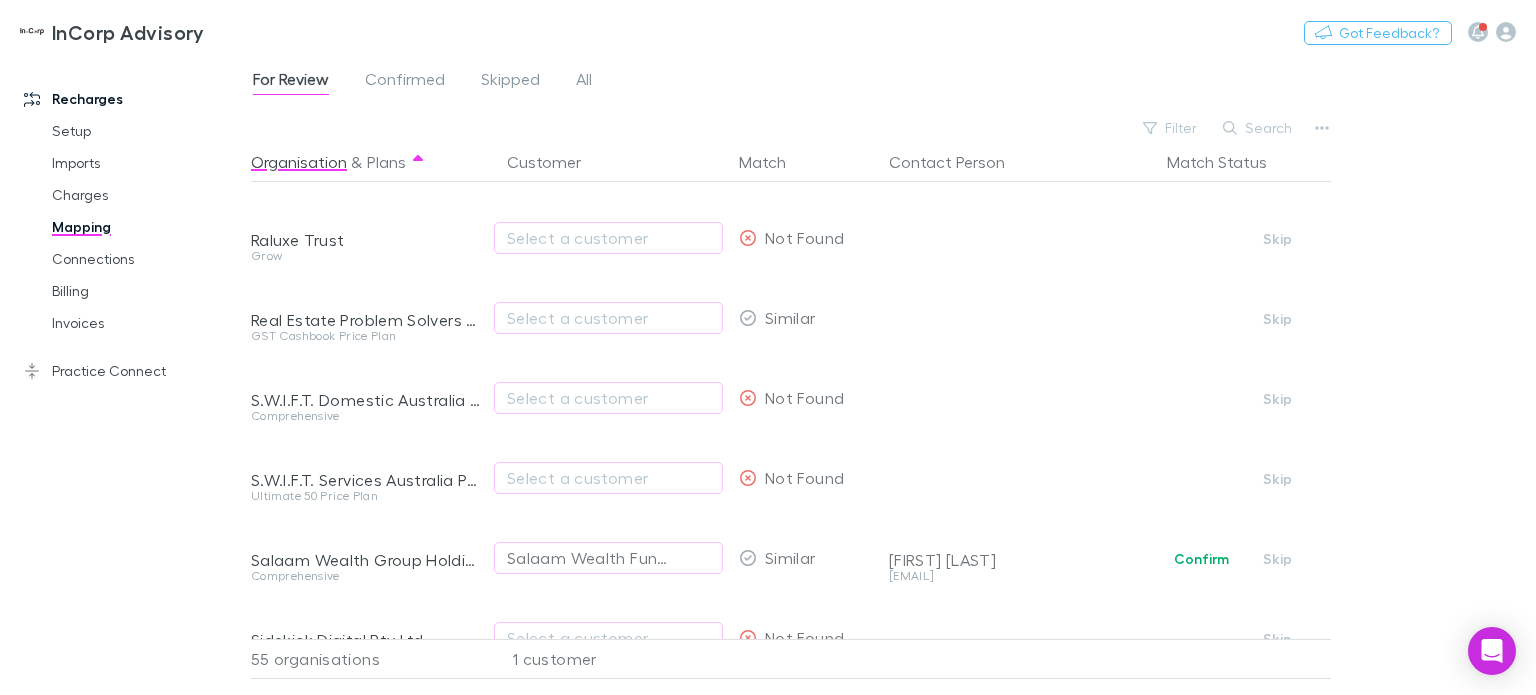 scroll, scrollTop: 3000, scrollLeft: 0, axis: vertical 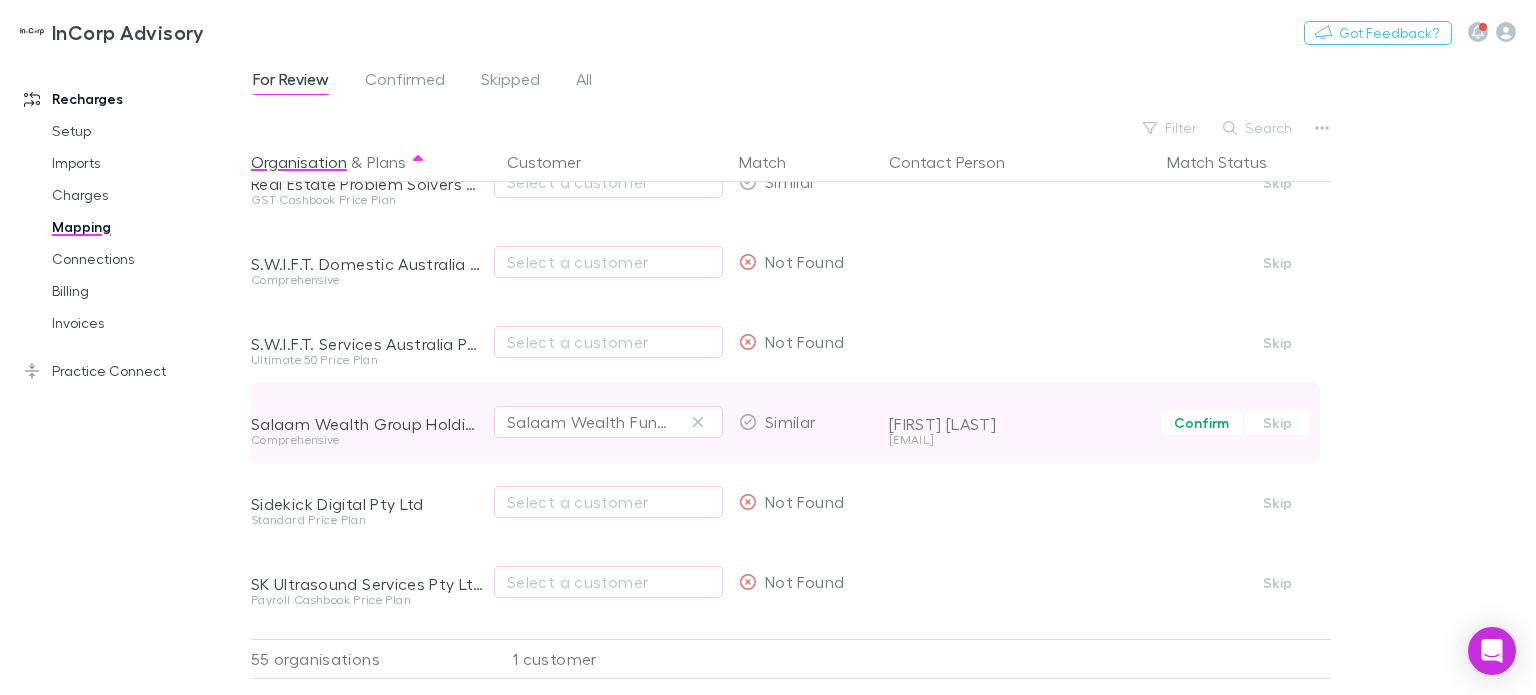 click on "Salaam Wealth Funds Management (AUST) Pty Ltd As R/E" at bounding box center (608, 422) 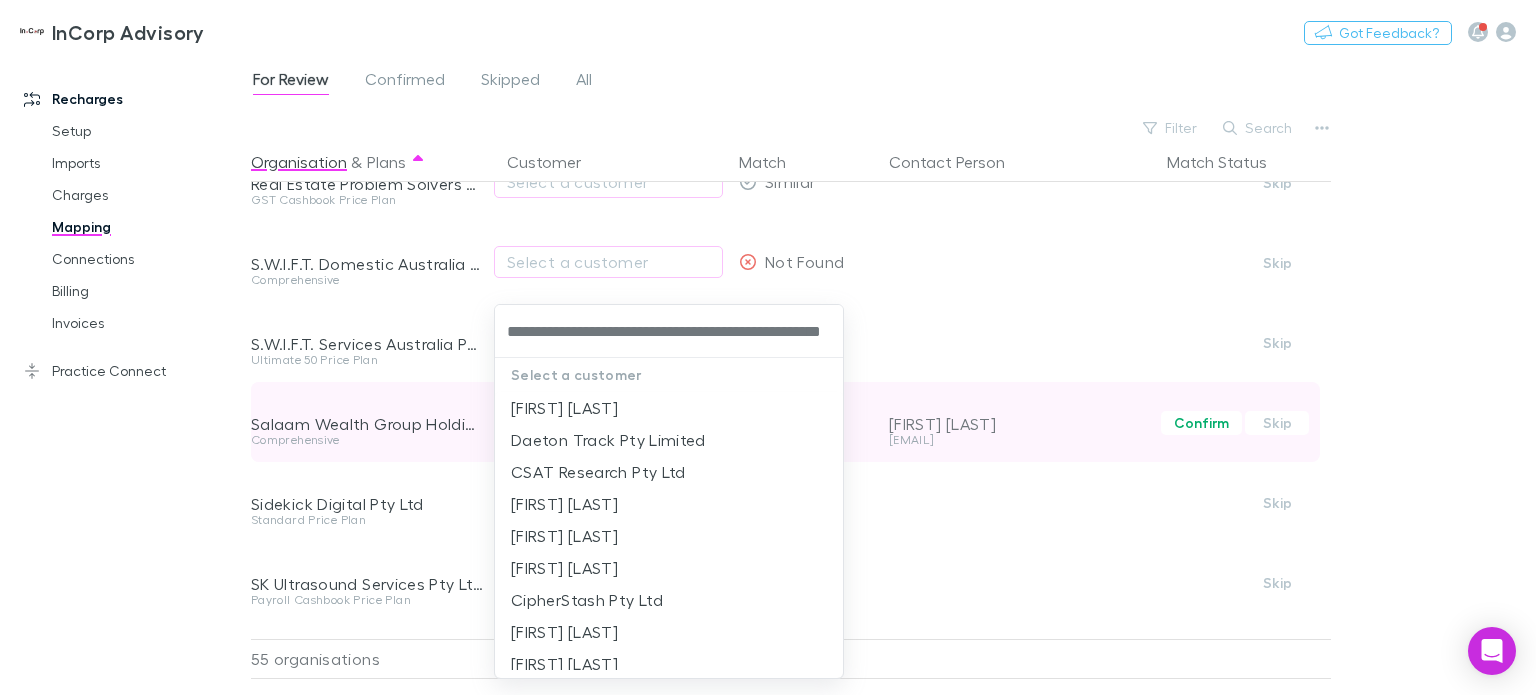 scroll, scrollTop: 0, scrollLeft: 115, axis: horizontal 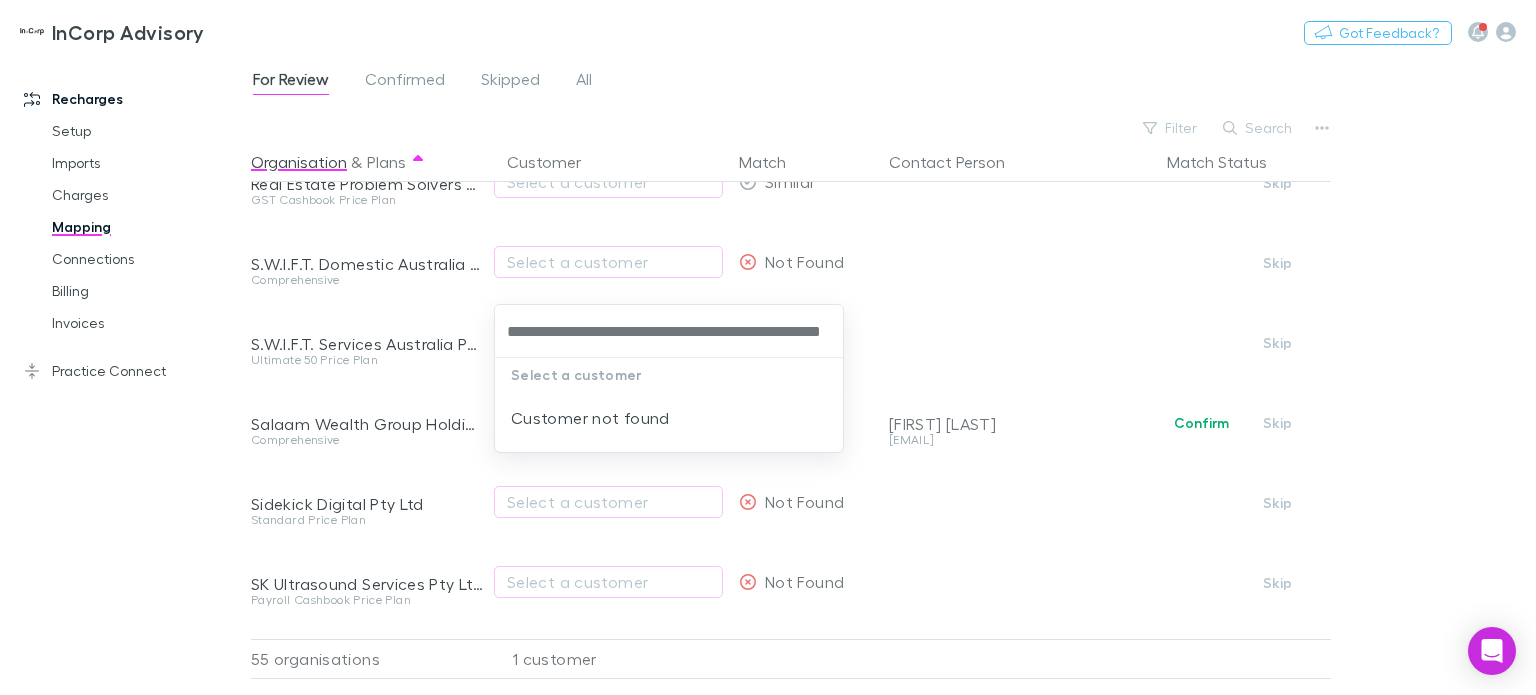 type on "**********" 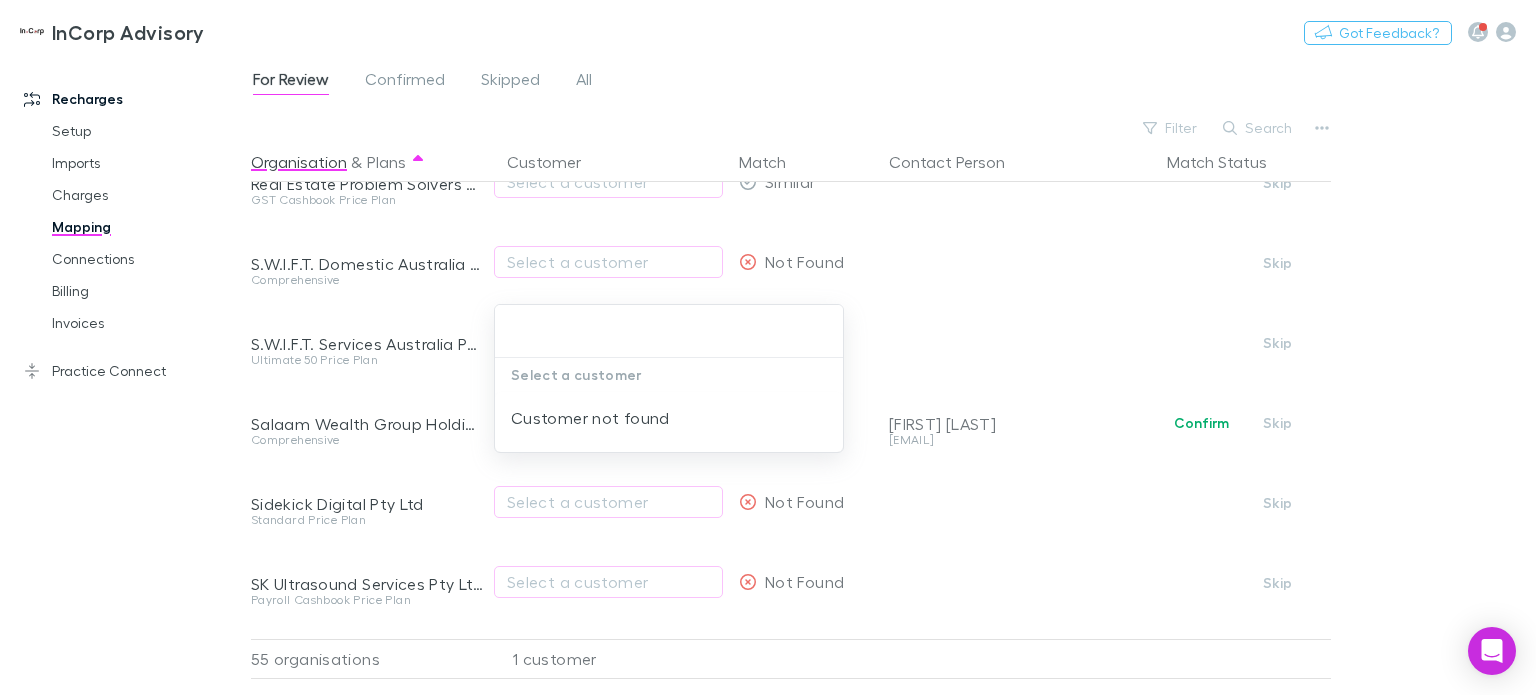 click at bounding box center [768, 347] 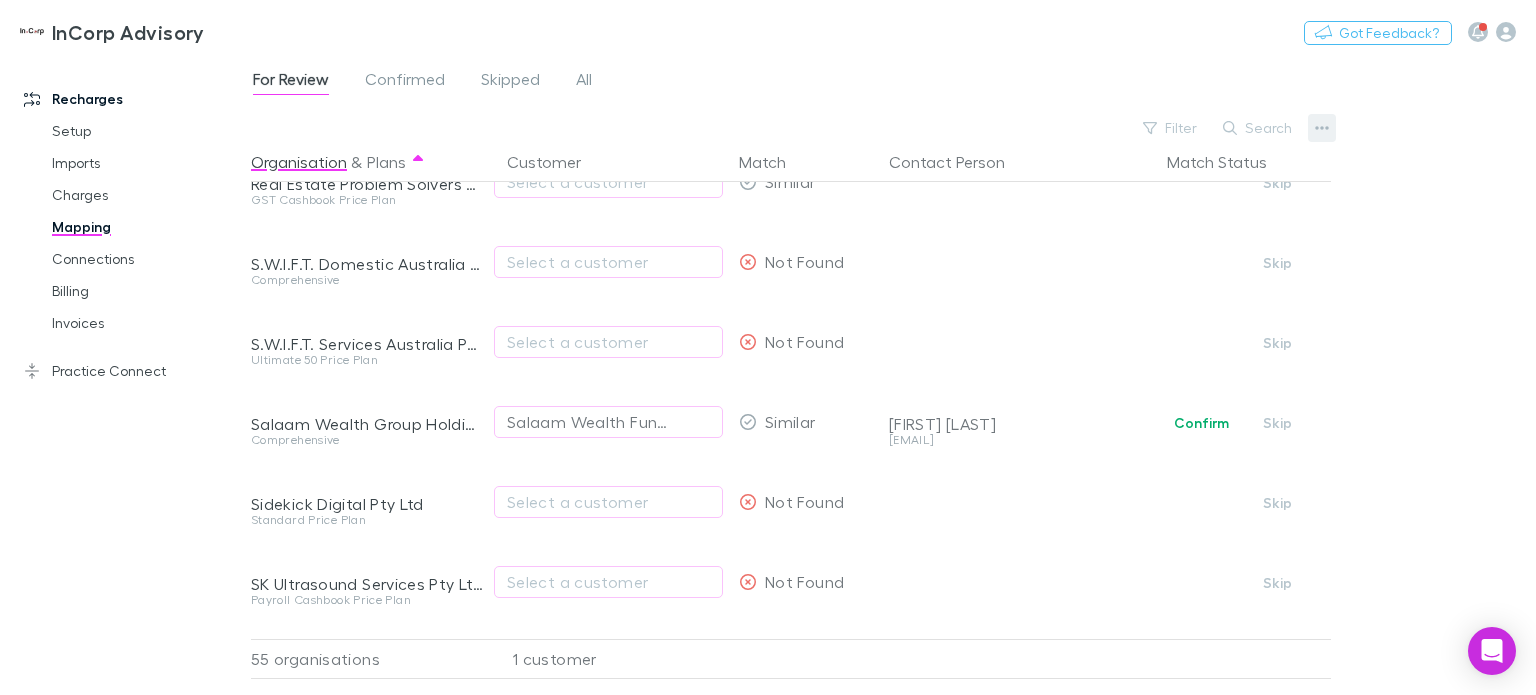 click 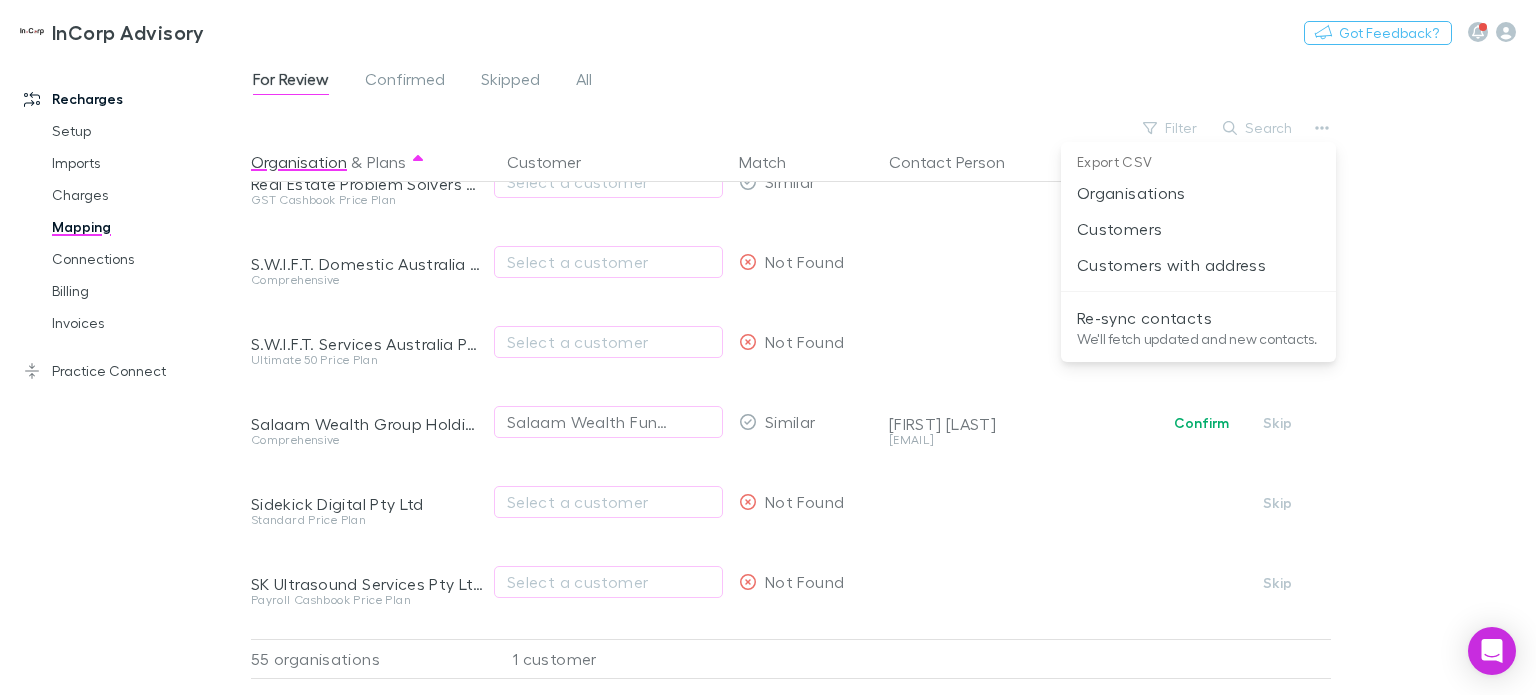 click at bounding box center (768, 347) 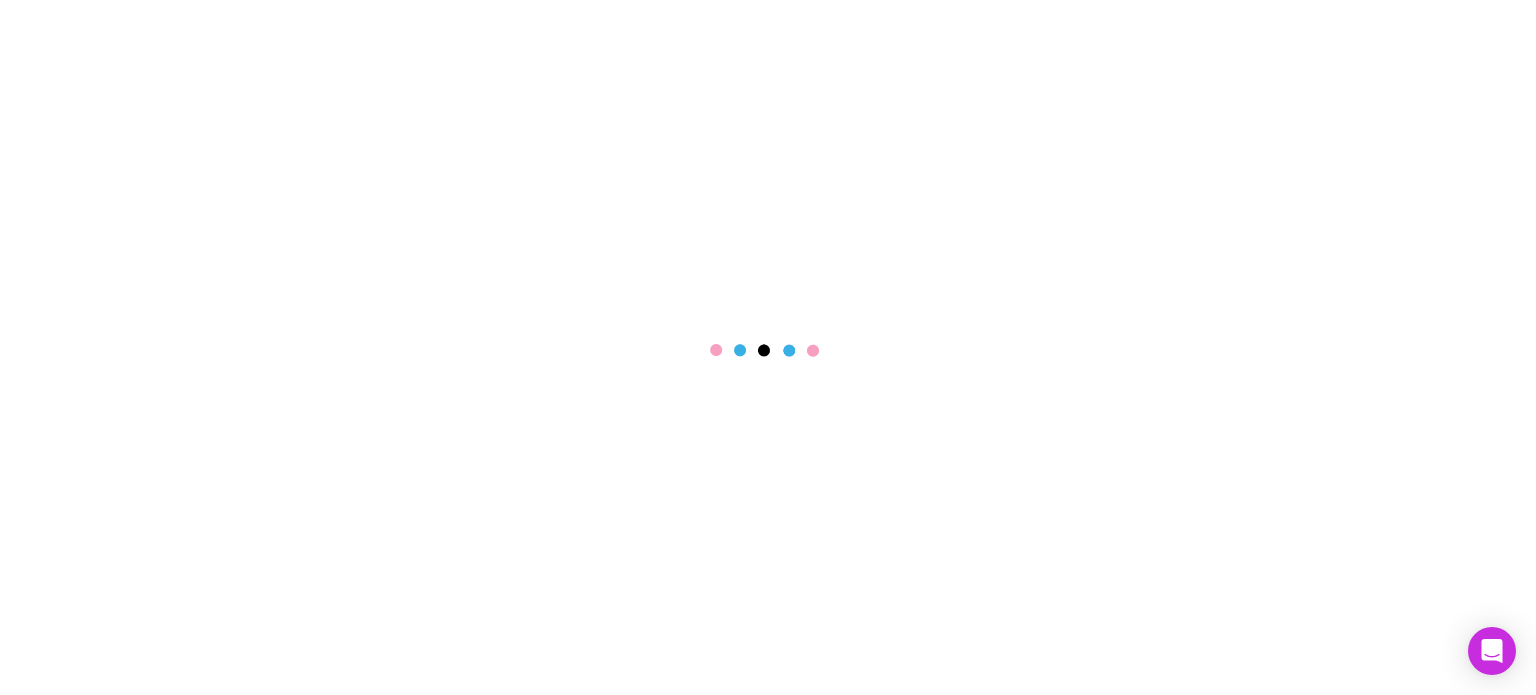 scroll, scrollTop: 0, scrollLeft: 0, axis: both 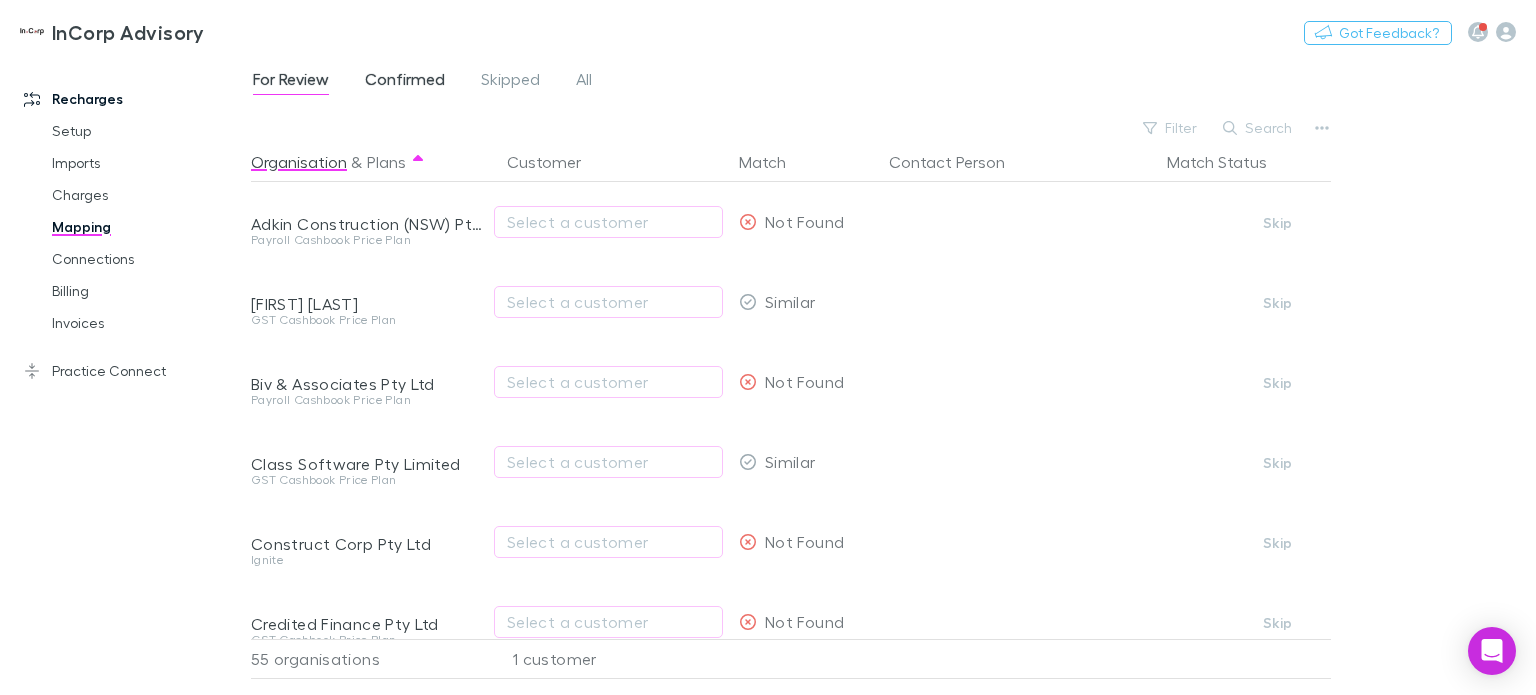 click on "Confirmed" at bounding box center [405, 82] 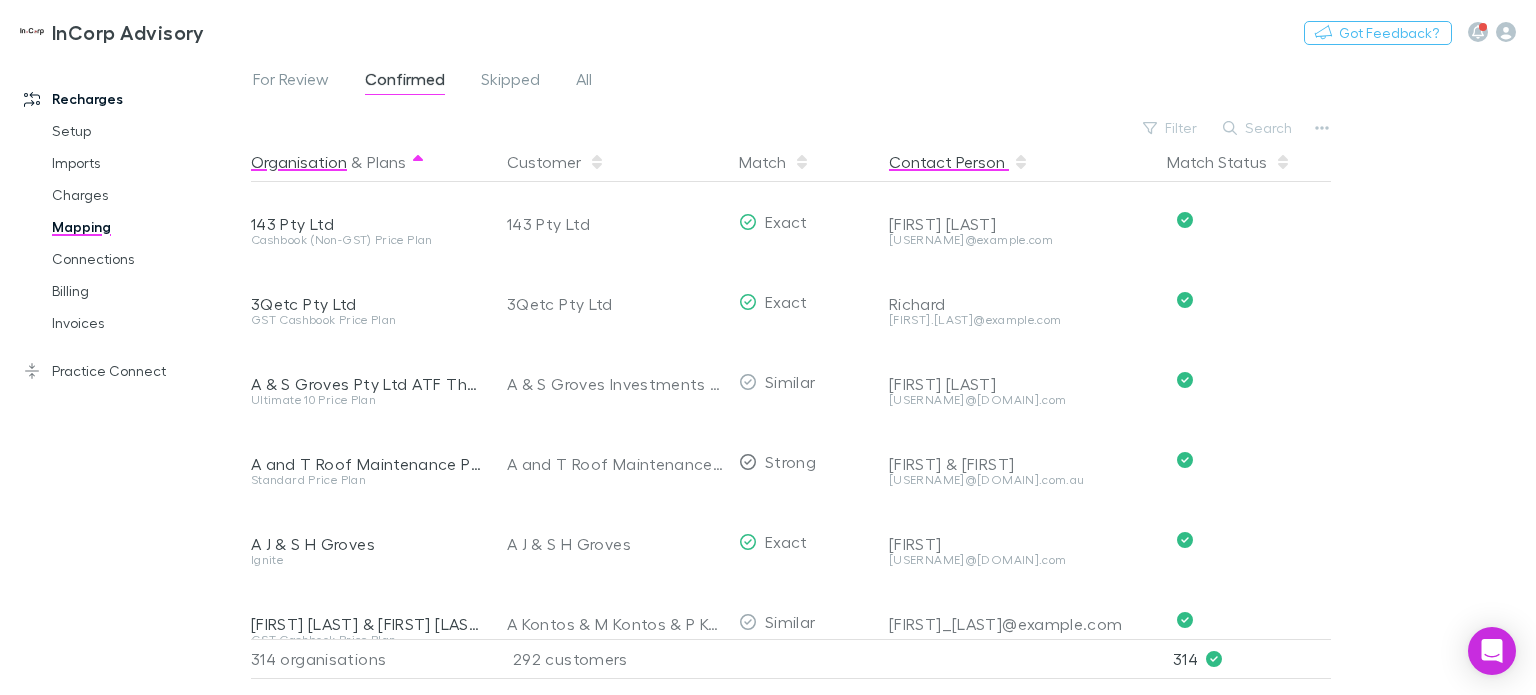 click on "Contact Person" at bounding box center [959, 162] 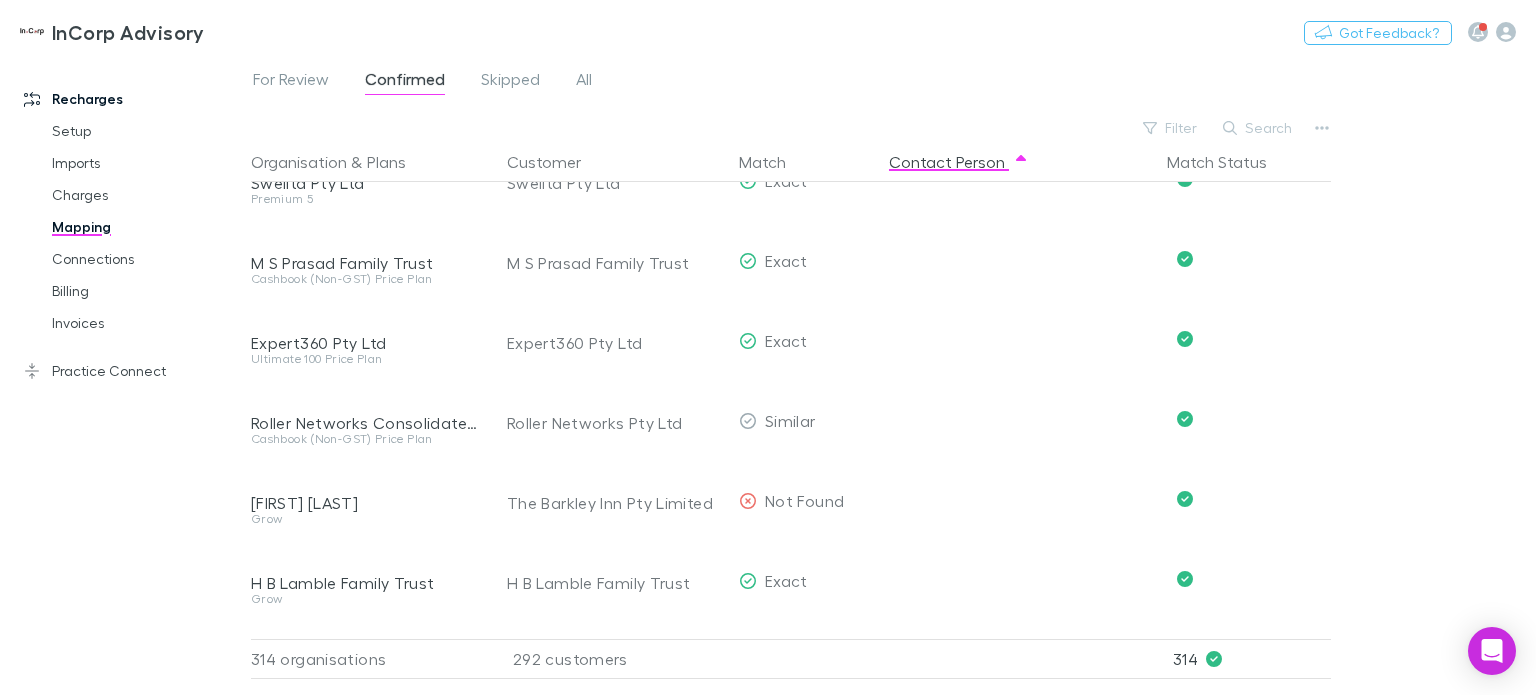 scroll, scrollTop: 1400, scrollLeft: 0, axis: vertical 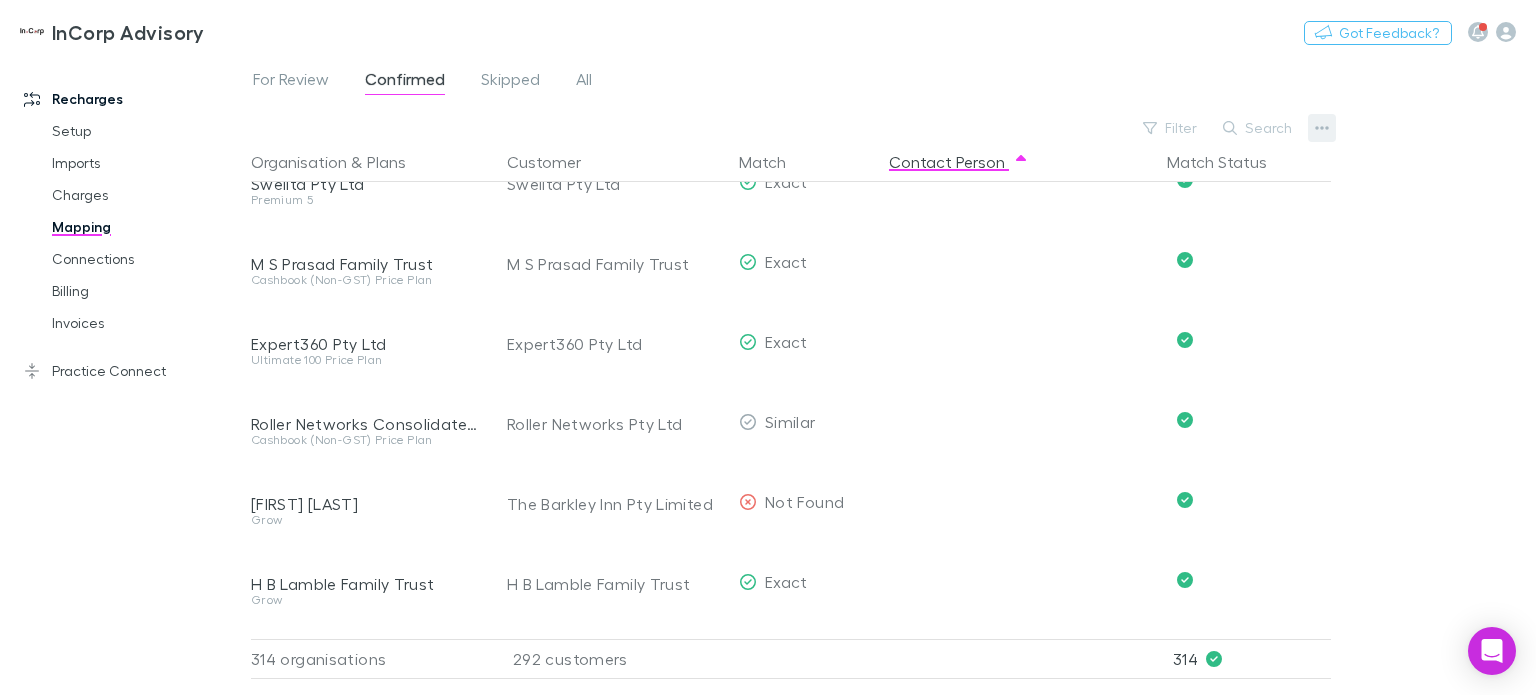 click at bounding box center [1322, 128] 